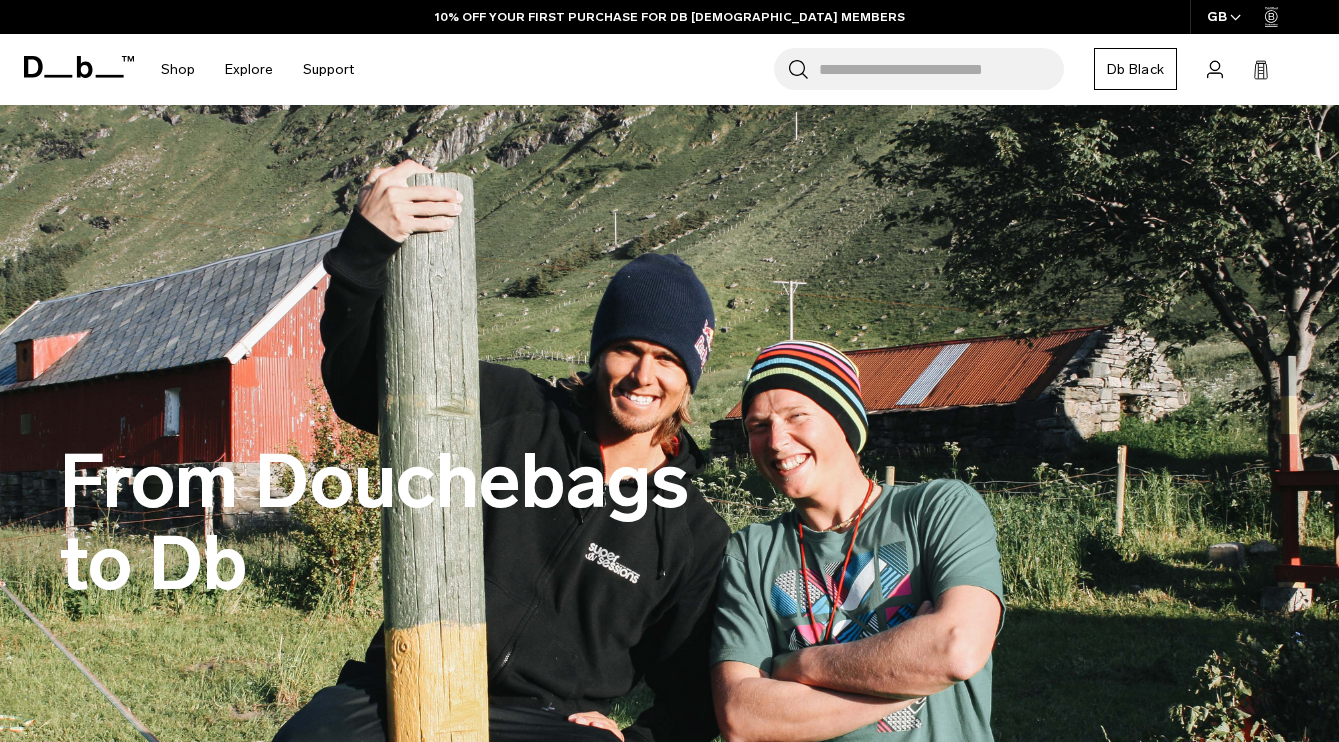 scroll, scrollTop: 0, scrollLeft: 0, axis: both 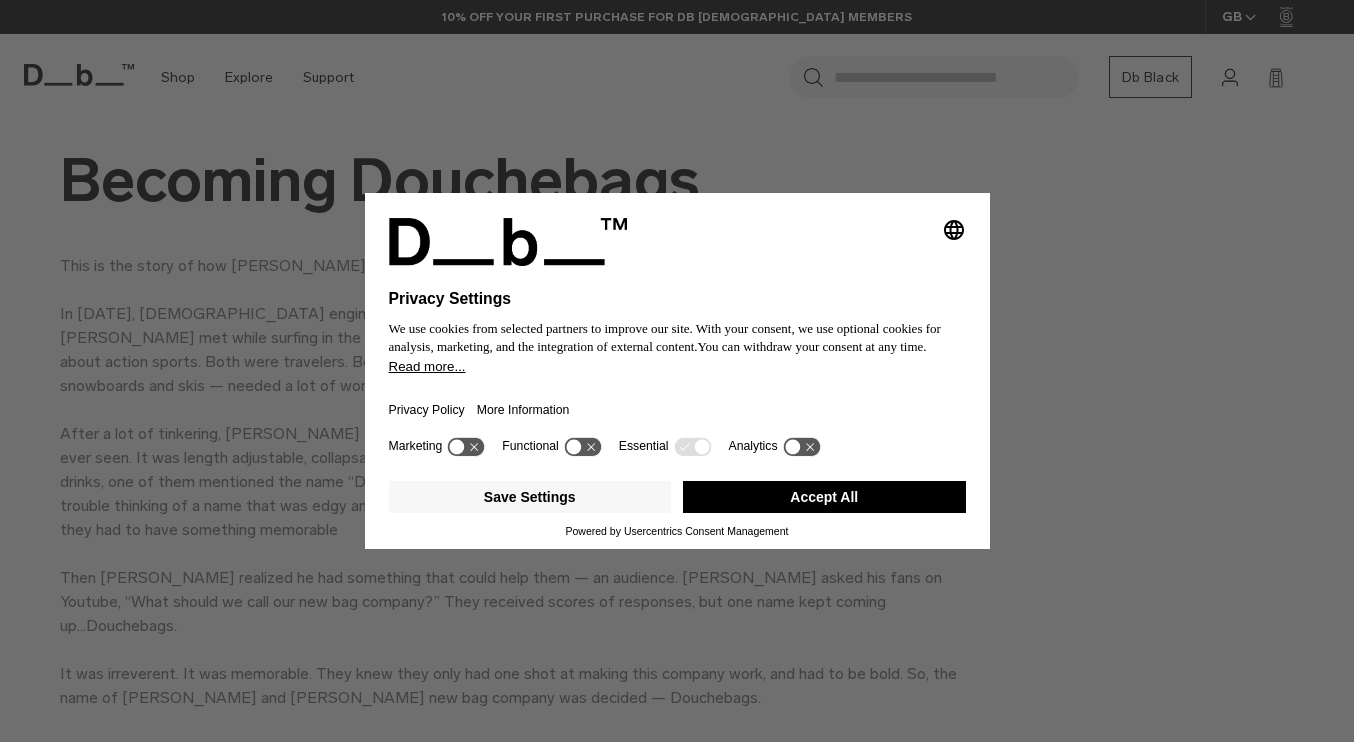 click on "Accept All" at bounding box center (824, 497) 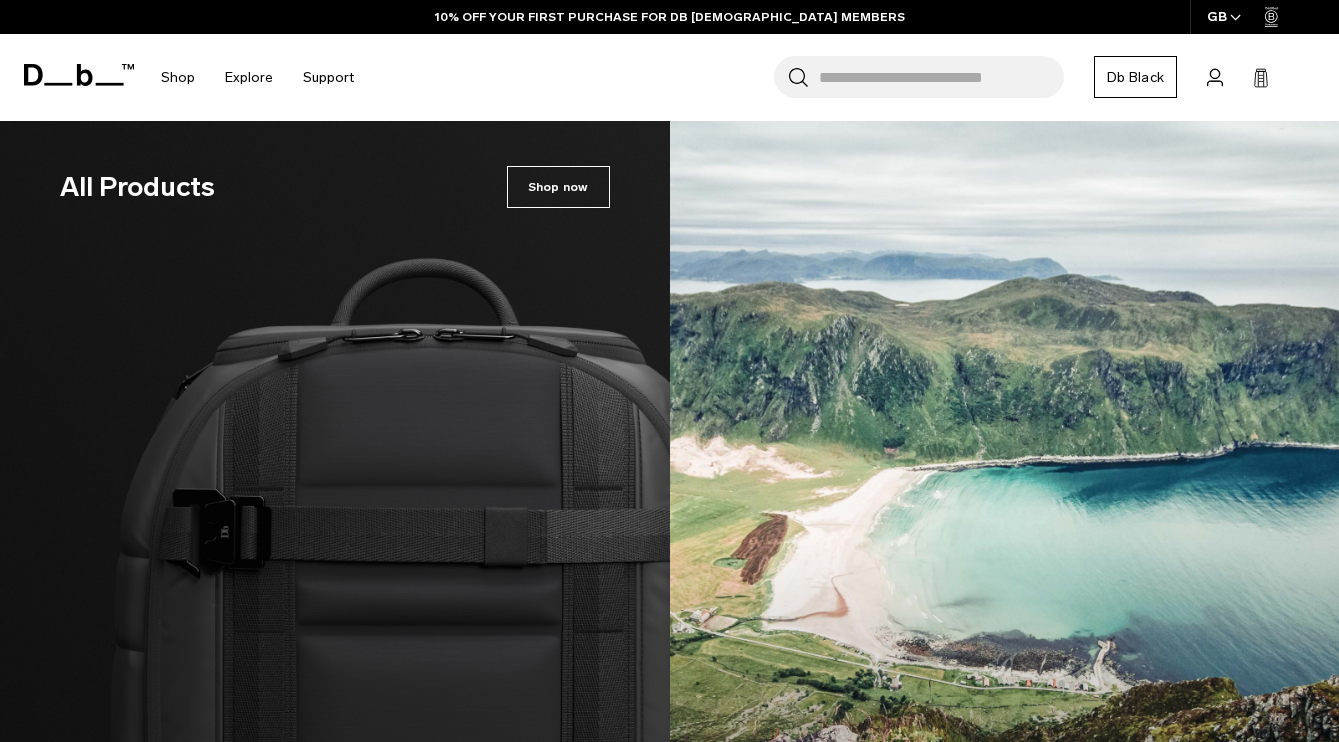 scroll, scrollTop: 3600, scrollLeft: 0, axis: vertical 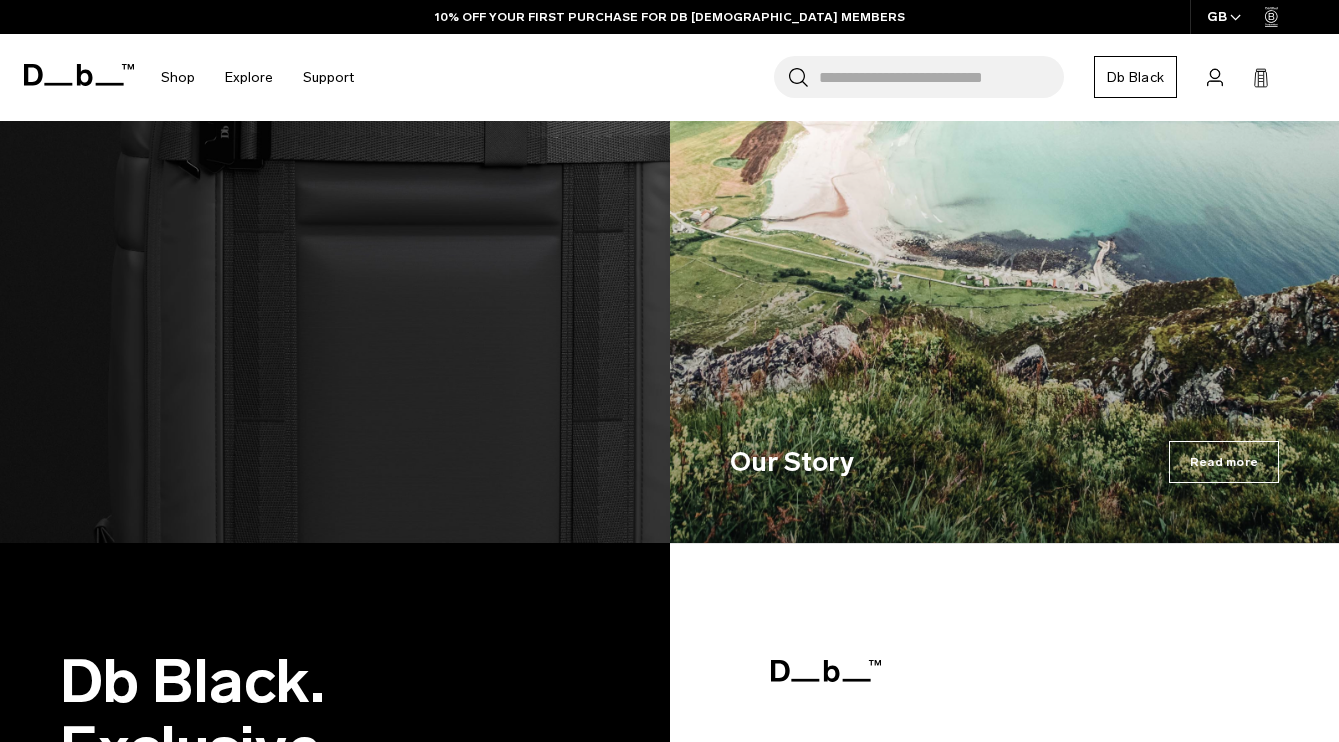 click at bounding box center [335, 124] 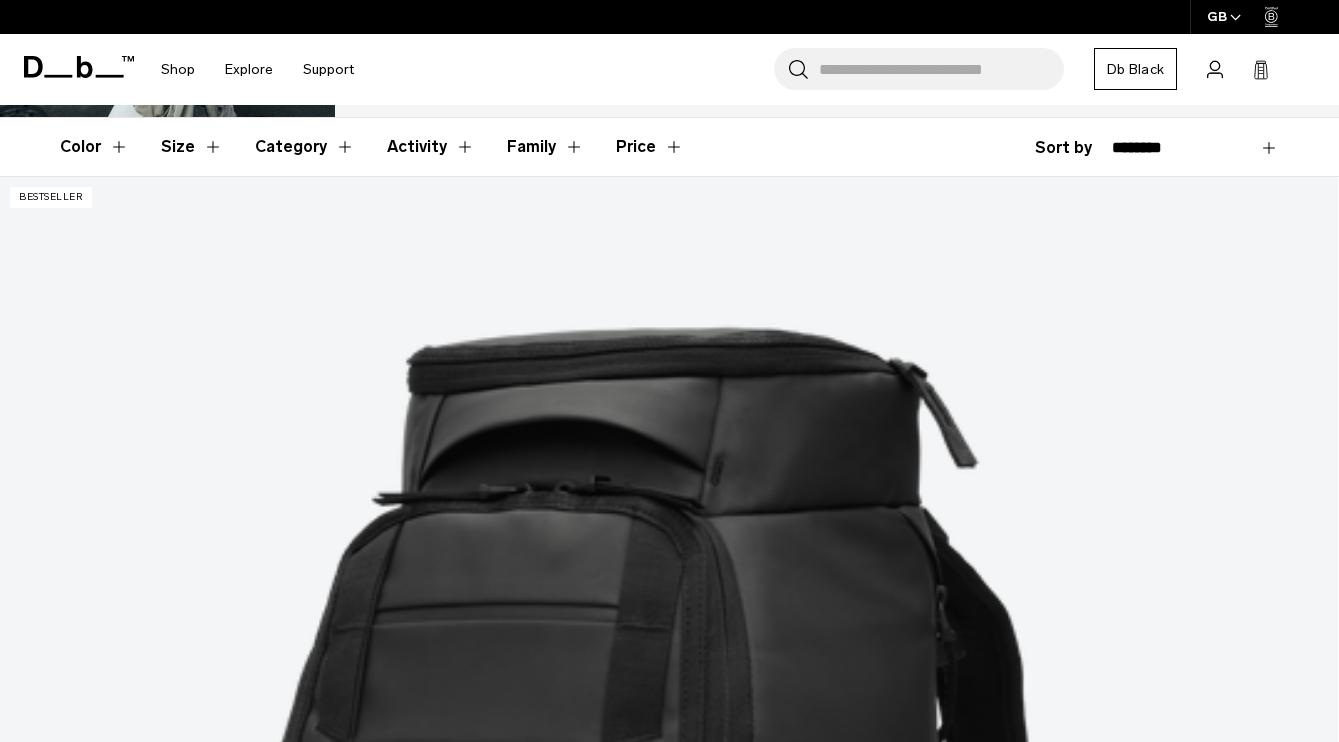 scroll, scrollTop: 300, scrollLeft: 0, axis: vertical 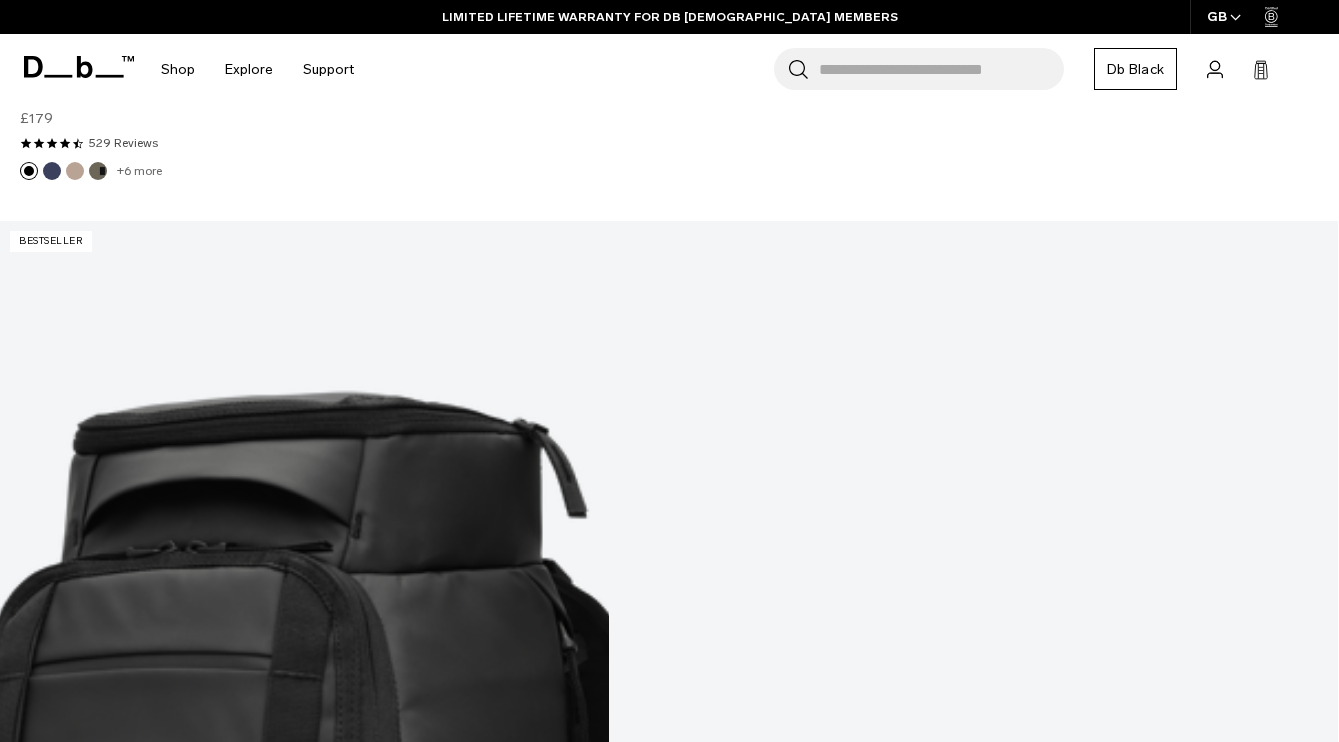 click at bounding box center [669, 23975] 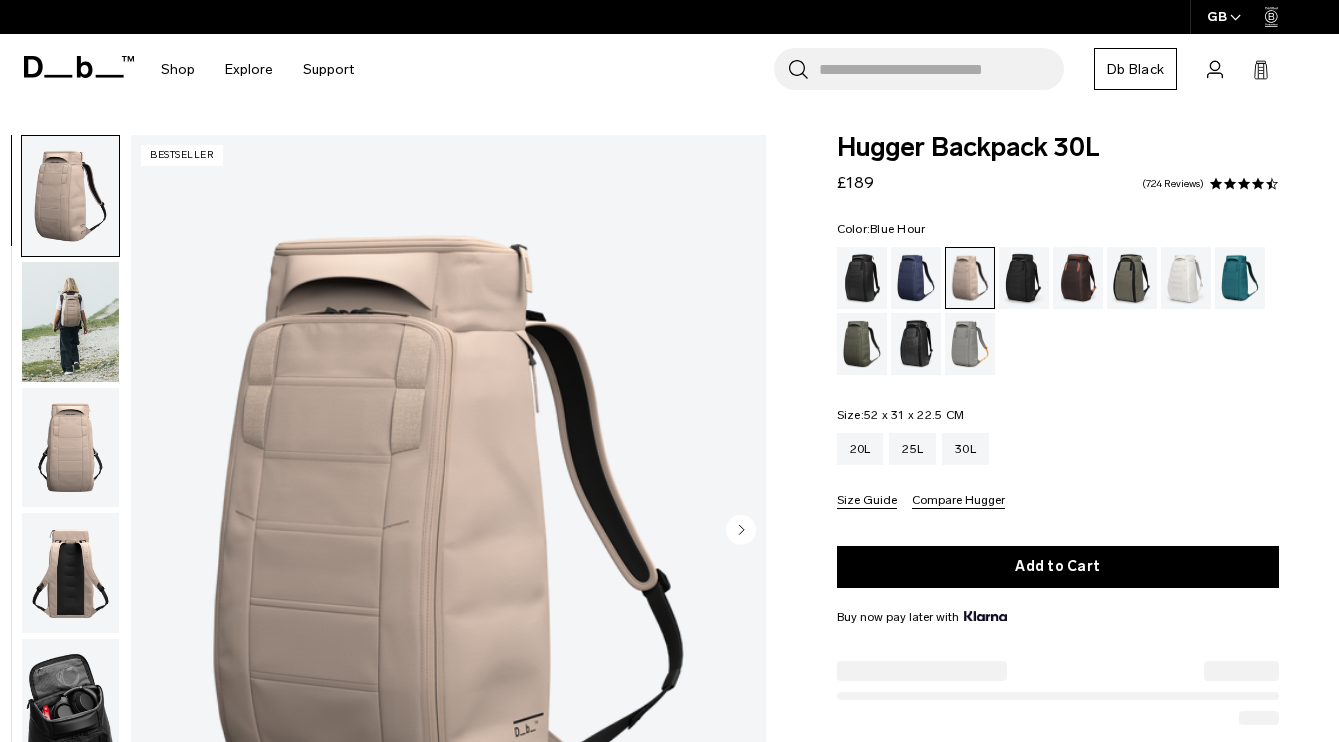 scroll, scrollTop: 0, scrollLeft: 0, axis: both 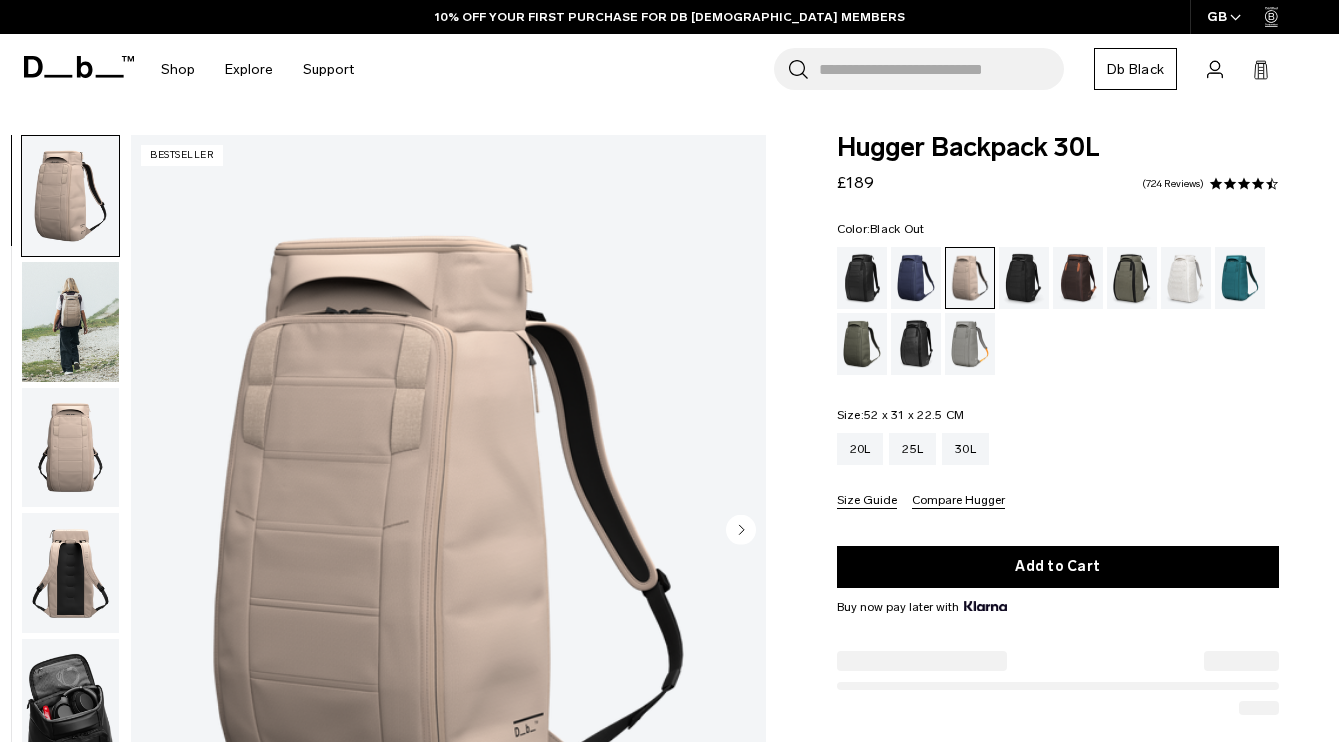 click at bounding box center (862, 278) 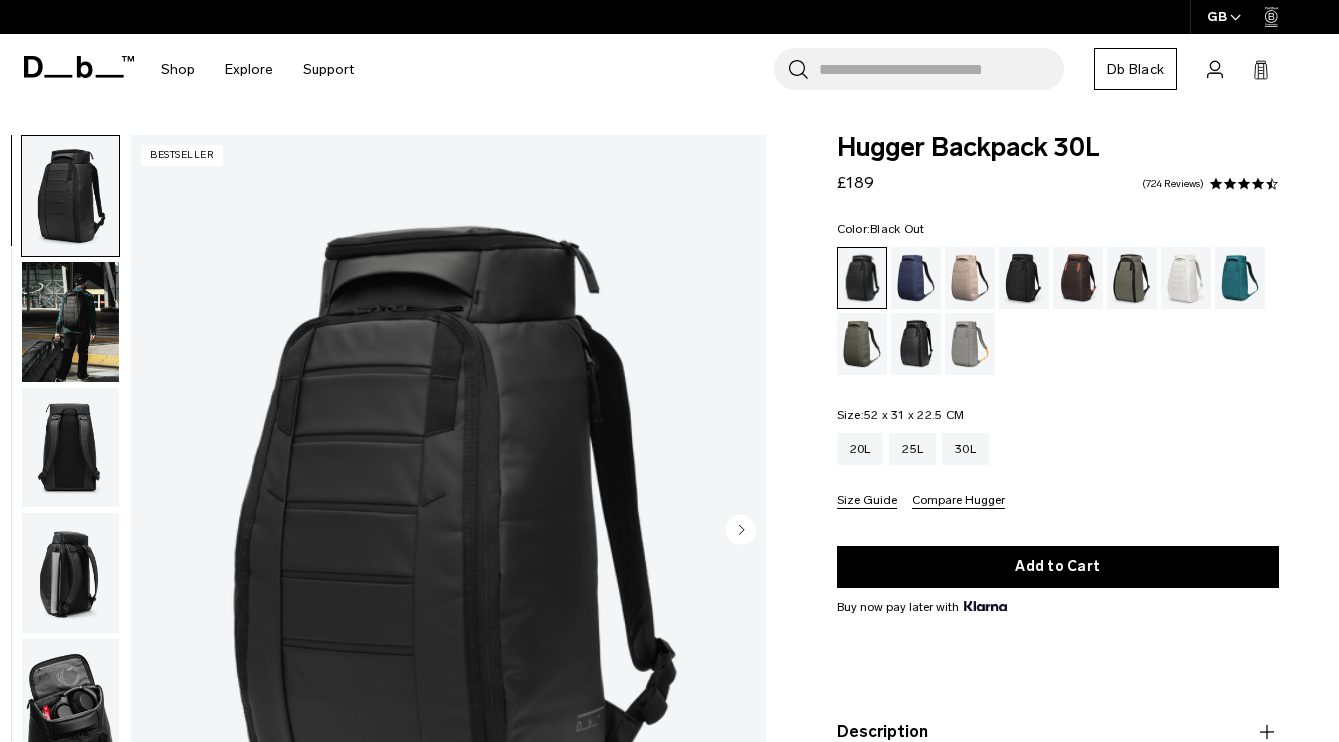 scroll, scrollTop: 0, scrollLeft: 0, axis: both 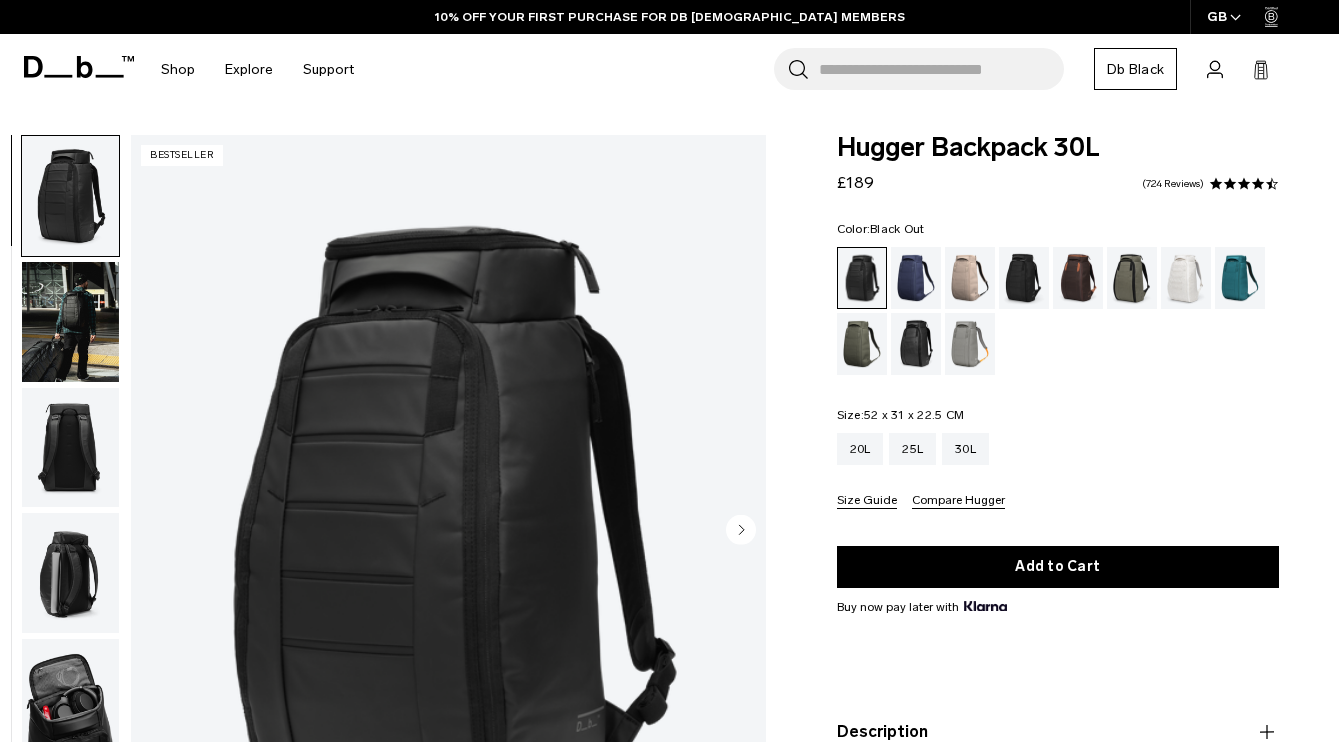 click at bounding box center (70, 322) 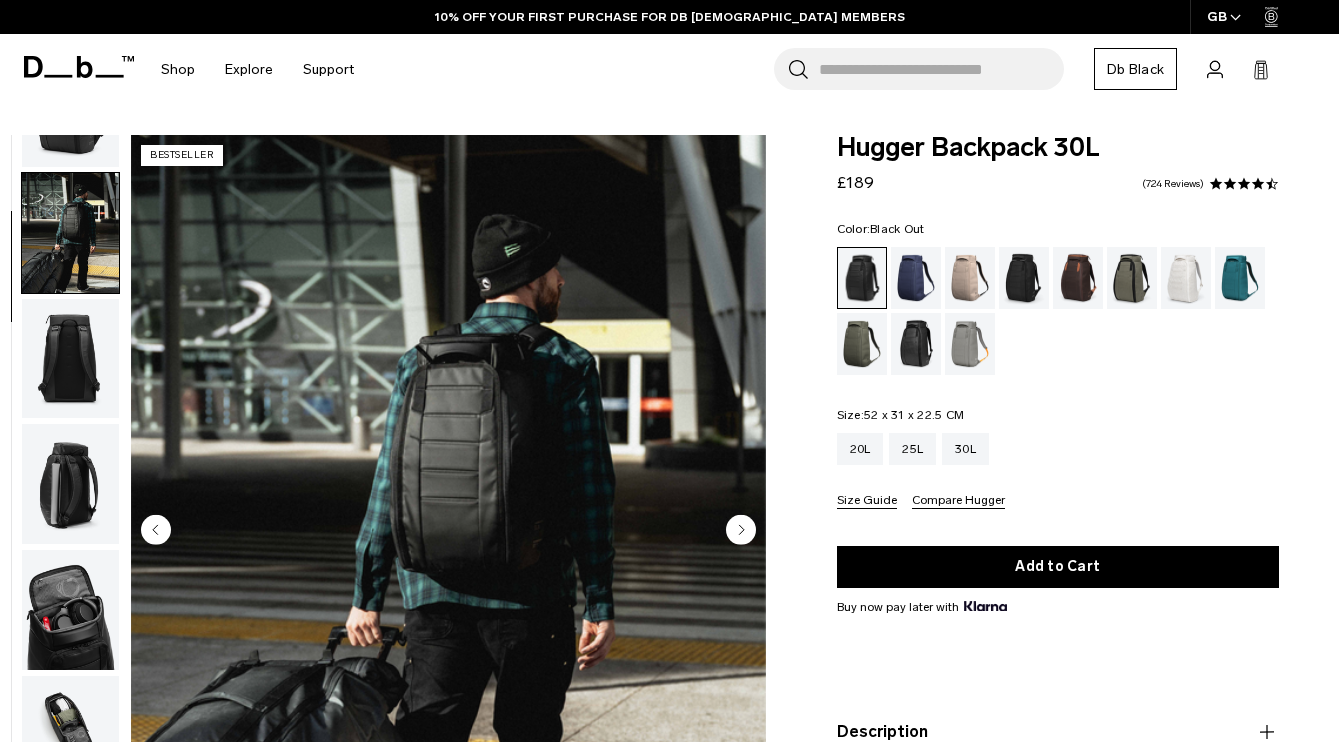 scroll, scrollTop: 126, scrollLeft: 0, axis: vertical 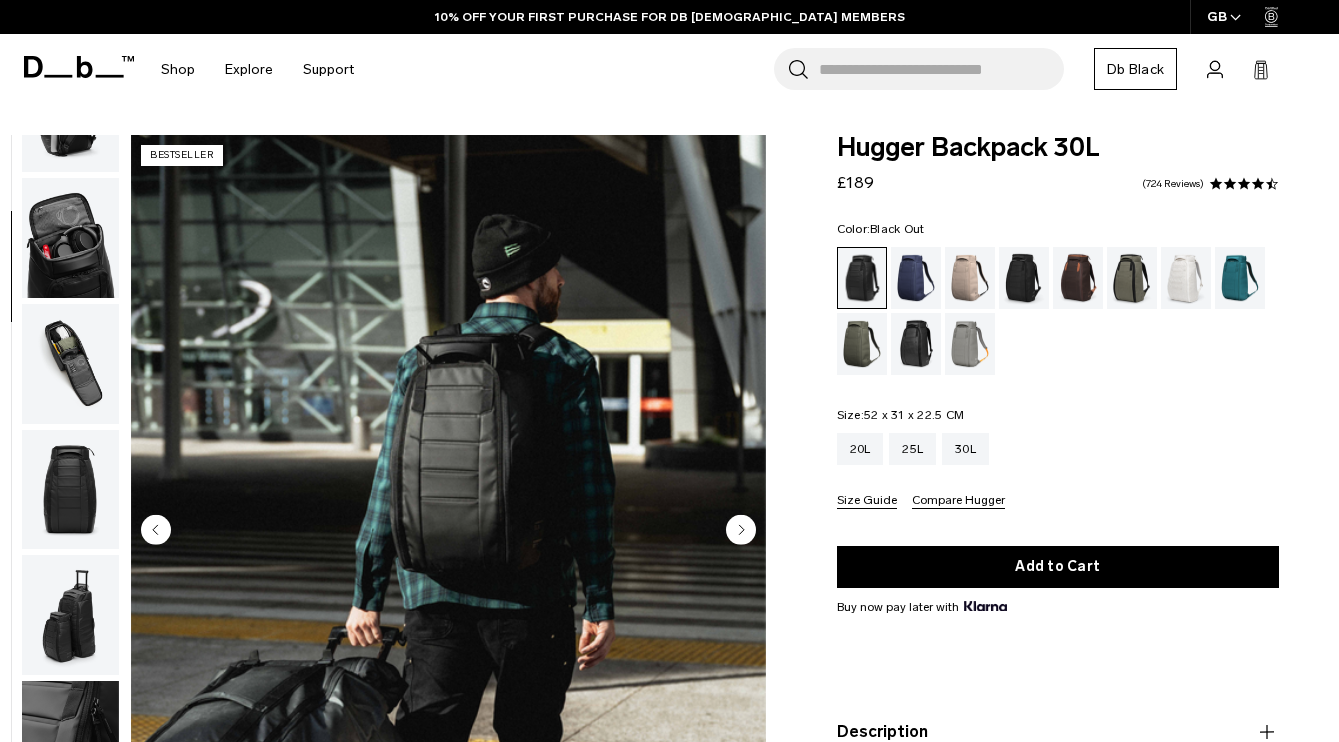 click at bounding box center [70, 238] 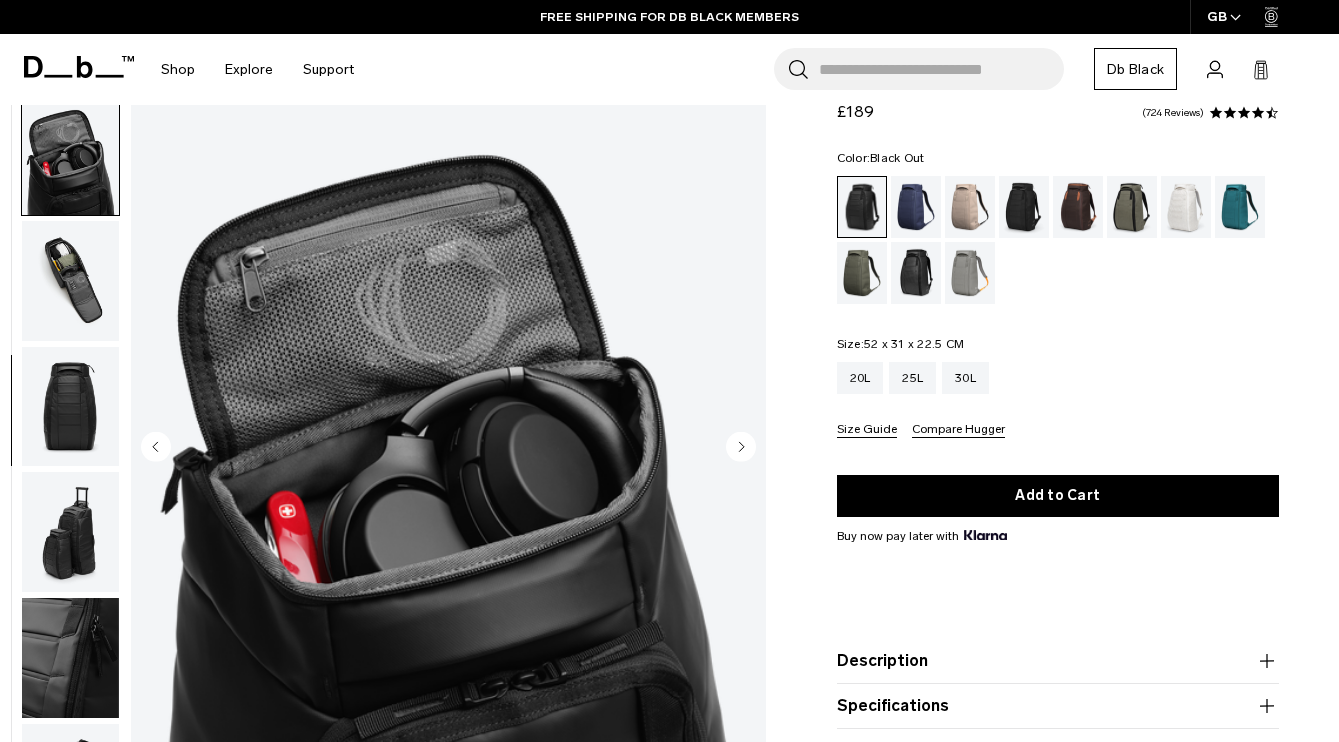 scroll, scrollTop: 0, scrollLeft: 0, axis: both 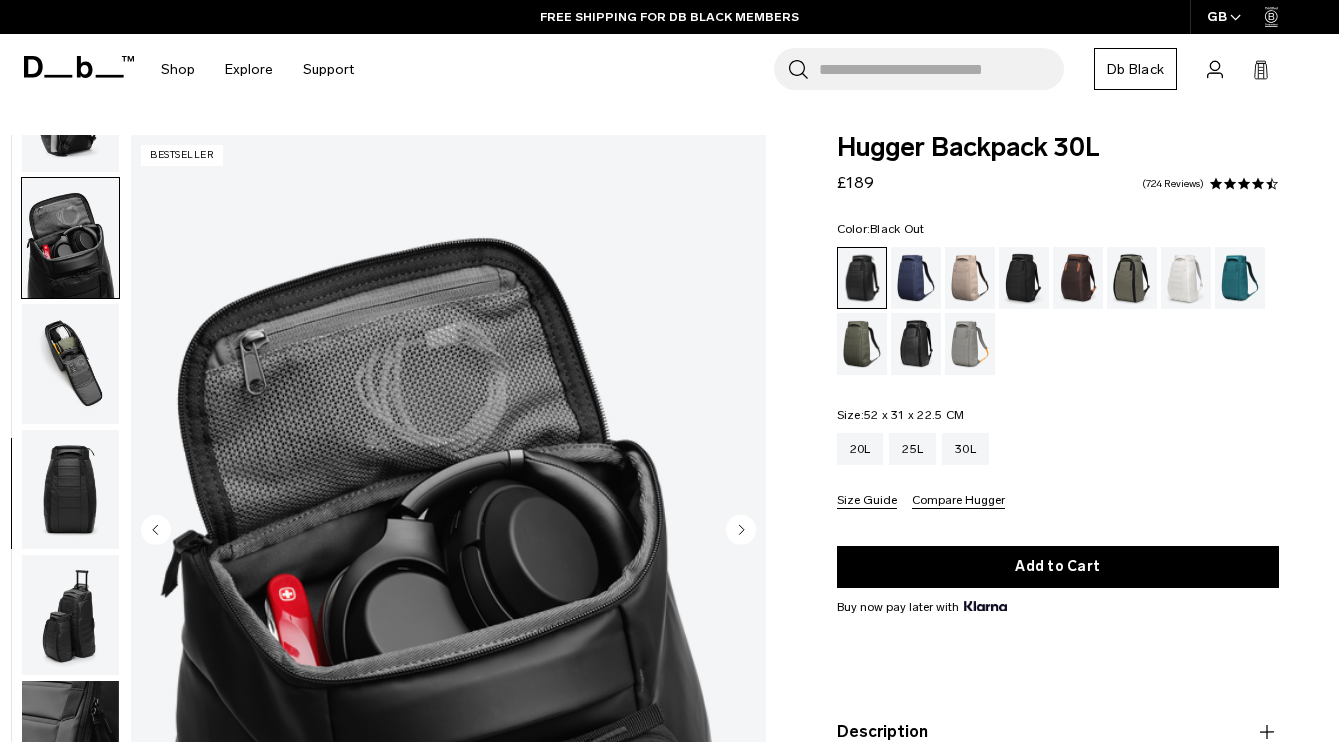 click at bounding box center (70, 364) 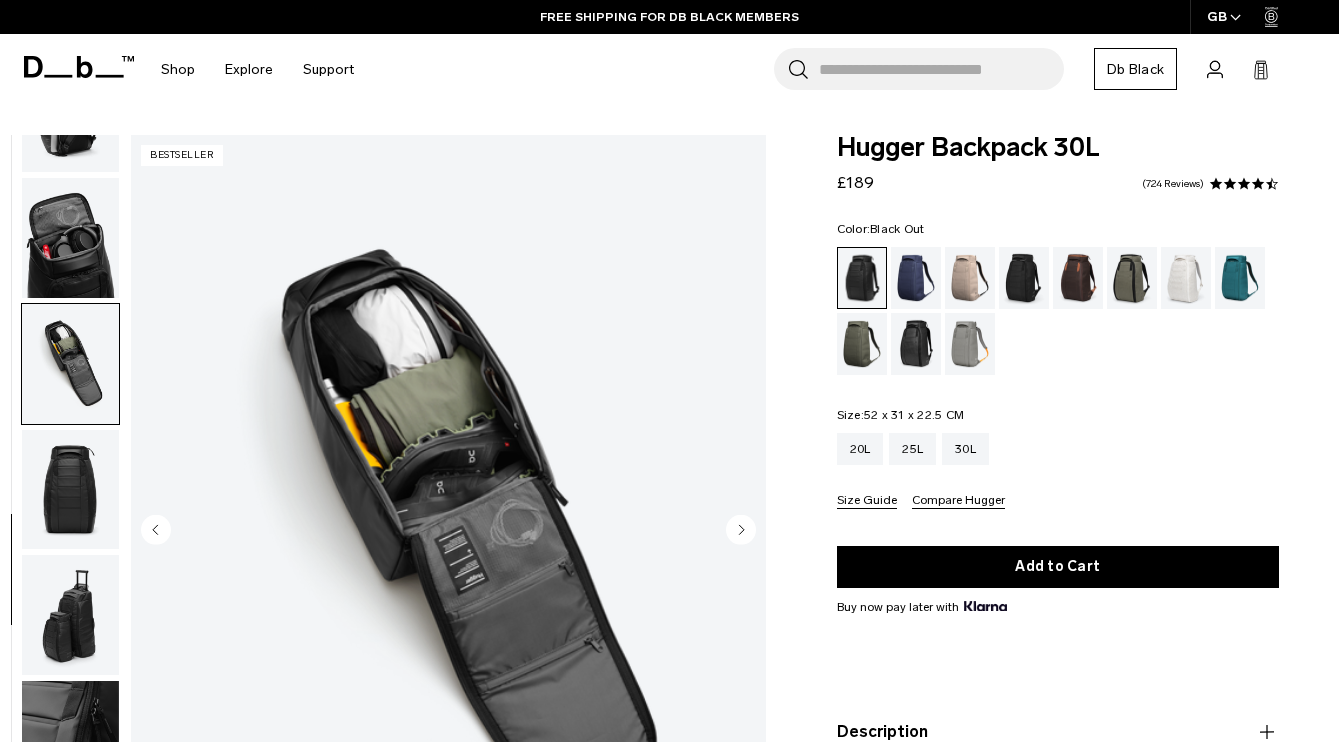 scroll, scrollTop: 100, scrollLeft: 0, axis: vertical 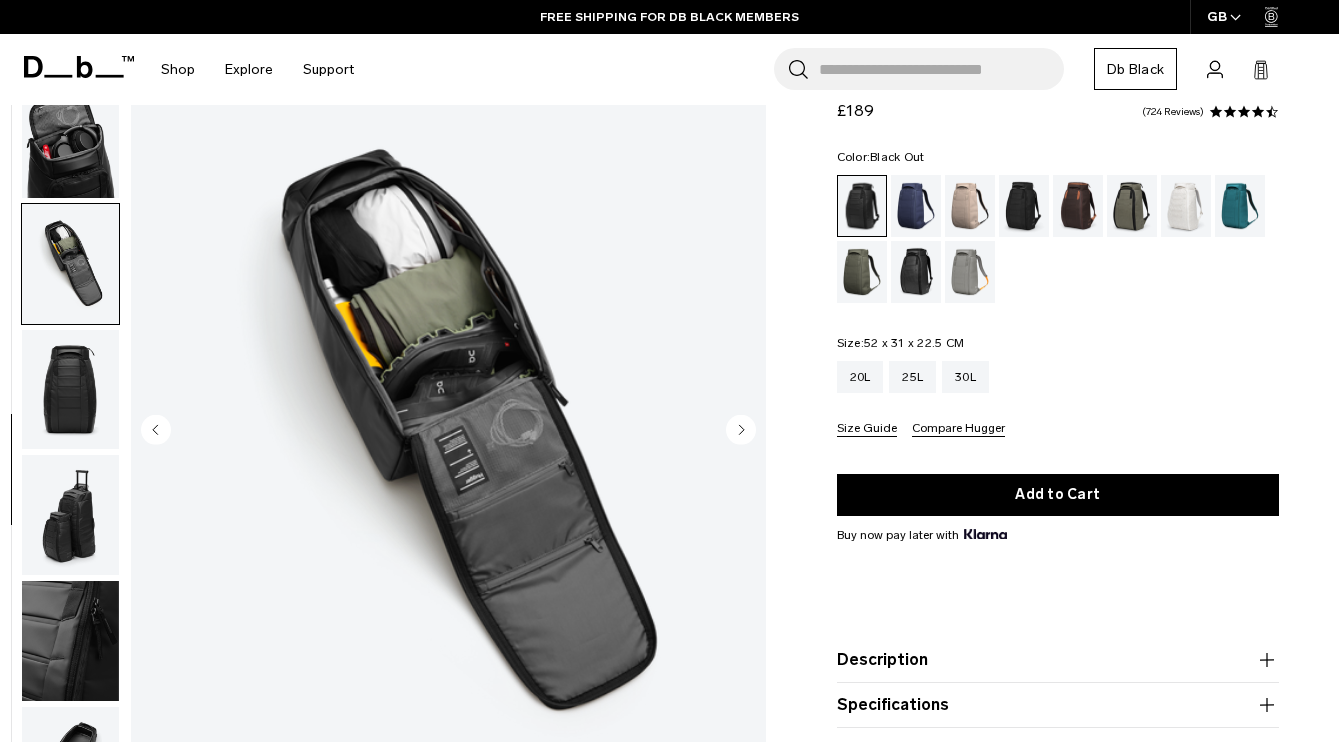 click at bounding box center [70, 390] 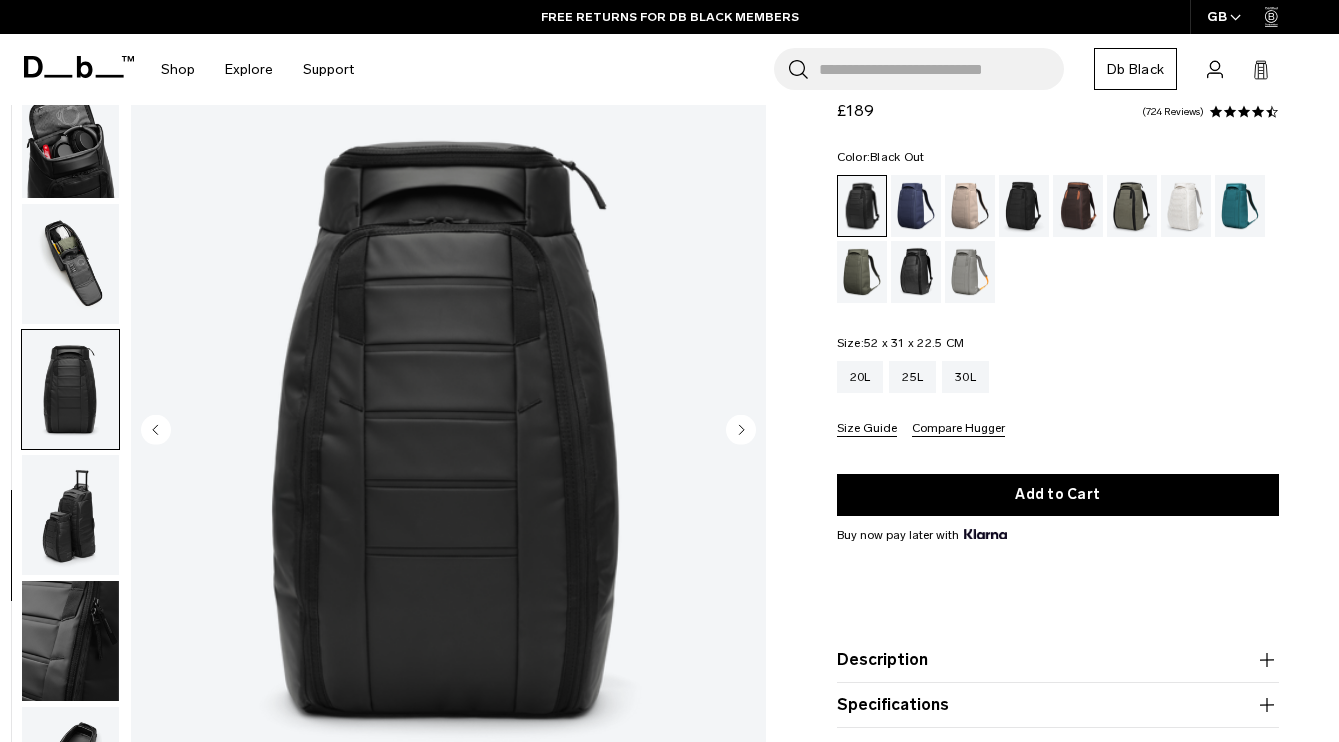 scroll, scrollTop: 200, scrollLeft: 0, axis: vertical 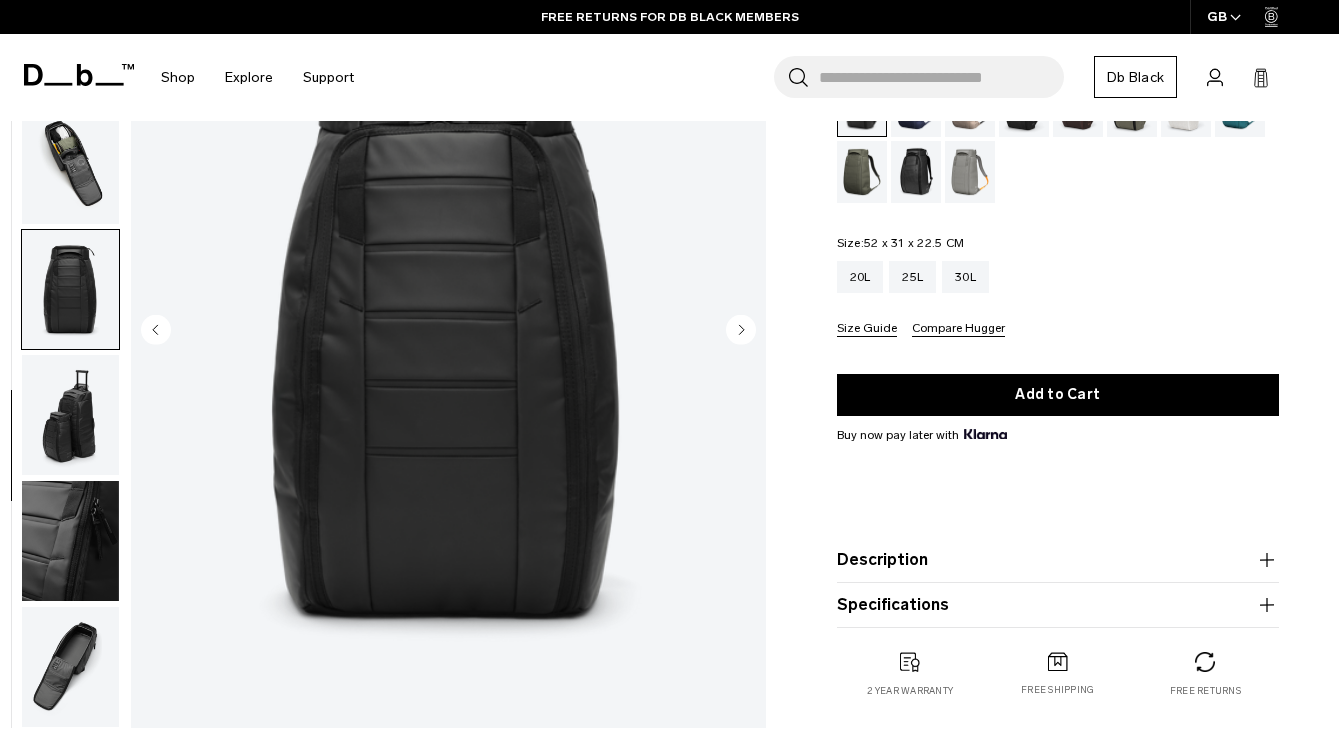 click at bounding box center (70, 415) 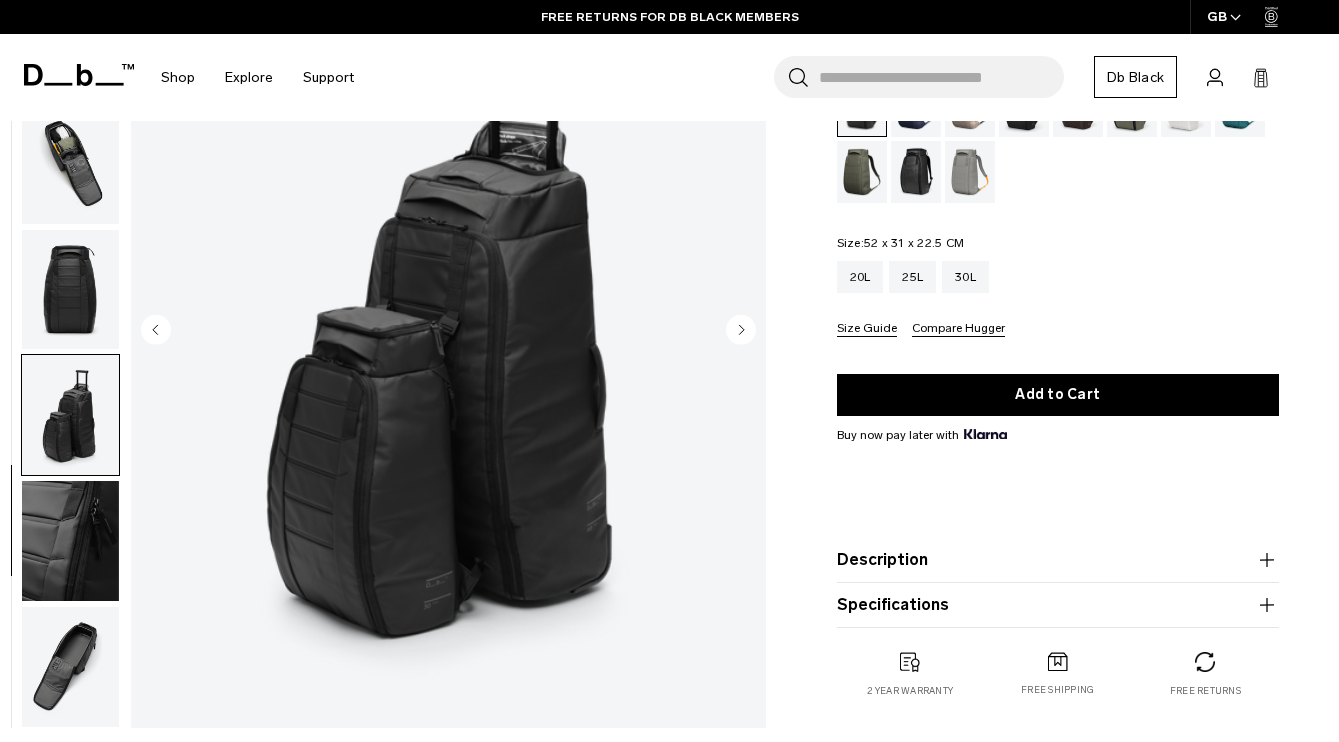 click at bounding box center (70, 541) 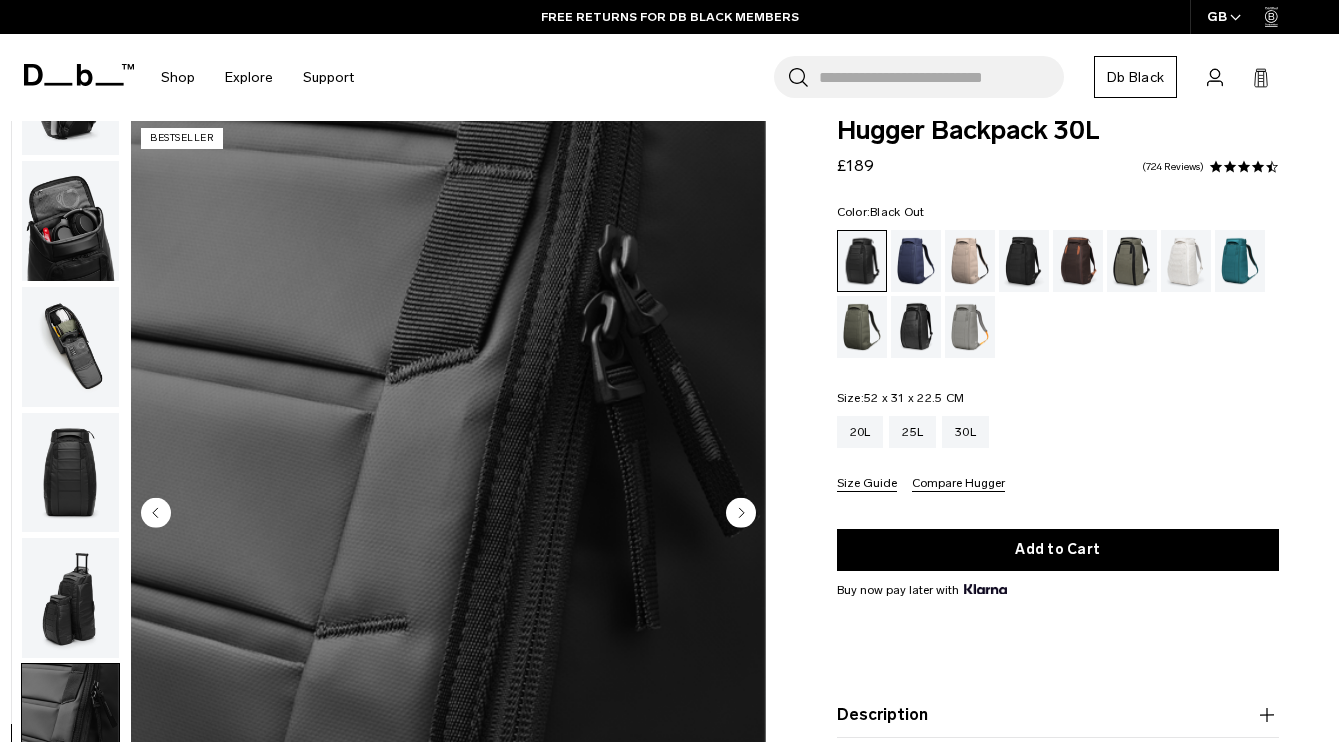 scroll, scrollTop: 0, scrollLeft: 0, axis: both 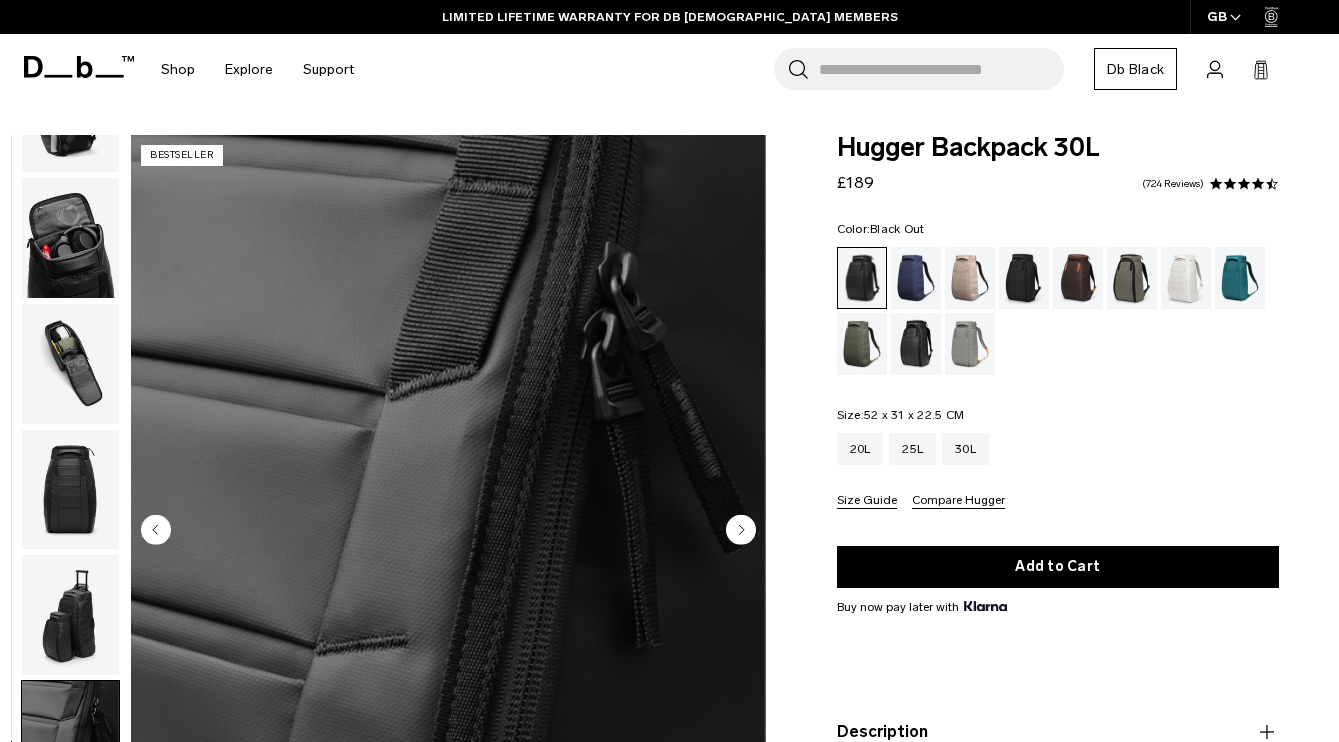 click at bounding box center (1244, 184) 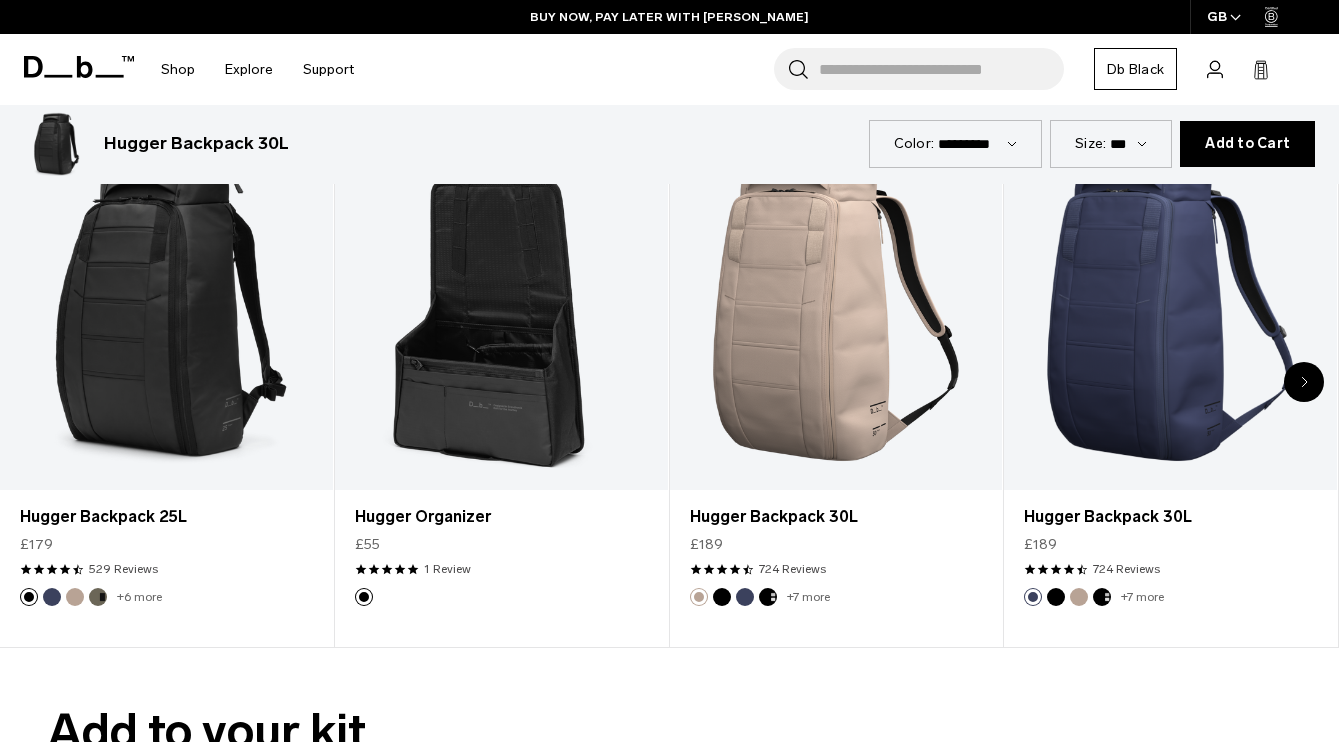 scroll, scrollTop: 4739, scrollLeft: 0, axis: vertical 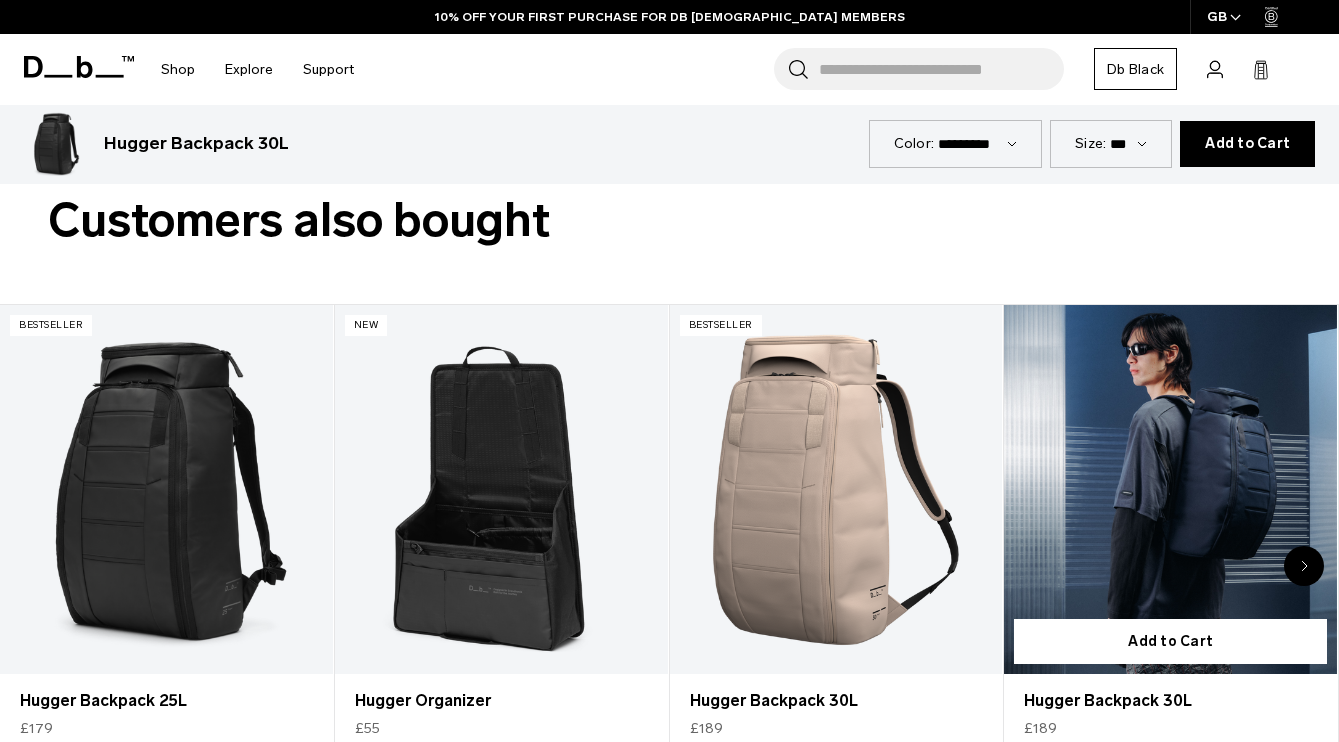 click at bounding box center [1170, 490] 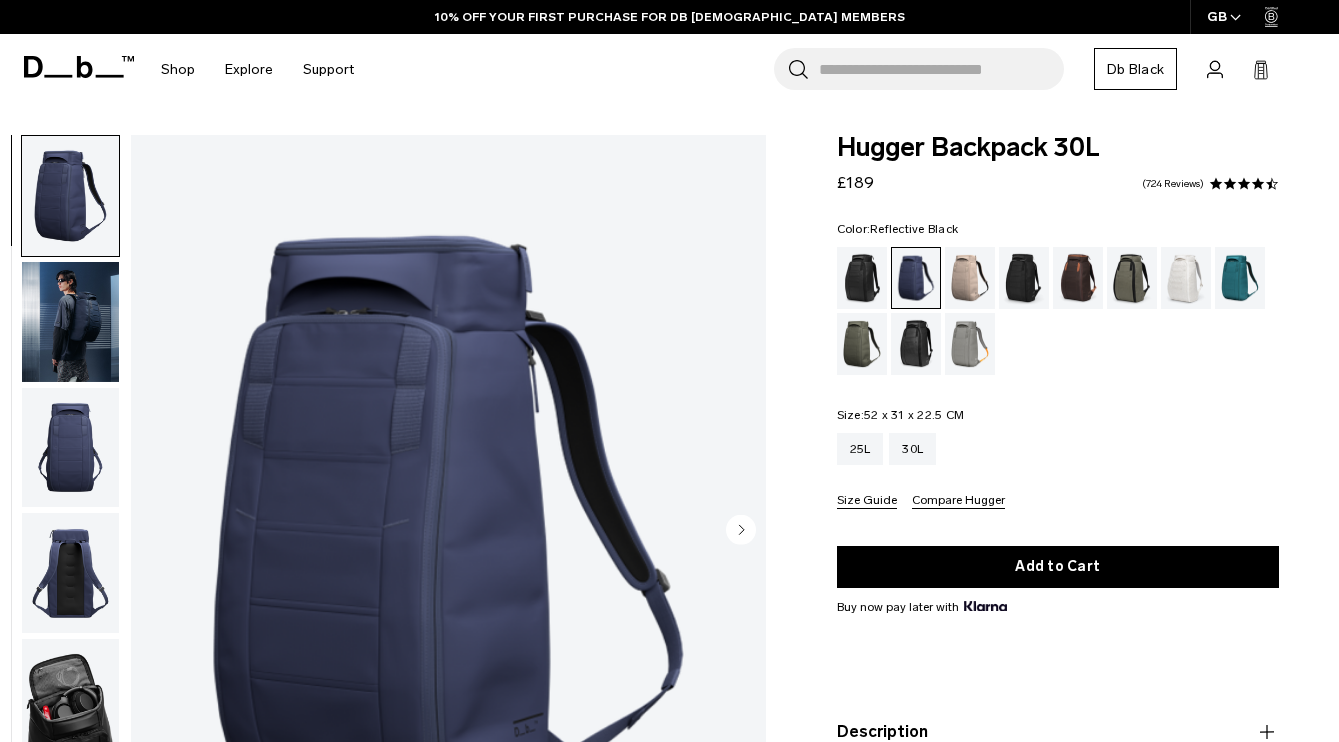 scroll, scrollTop: 0, scrollLeft: 0, axis: both 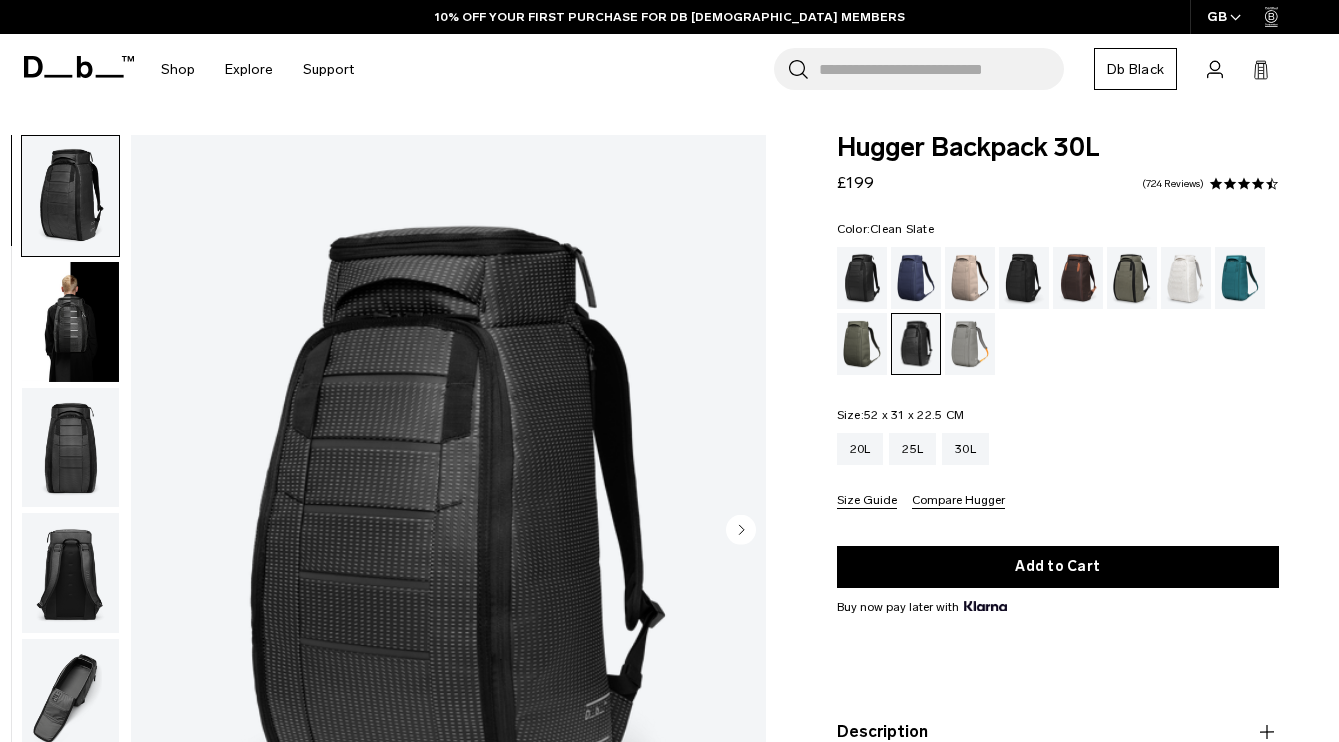 click at bounding box center (1186, 278) 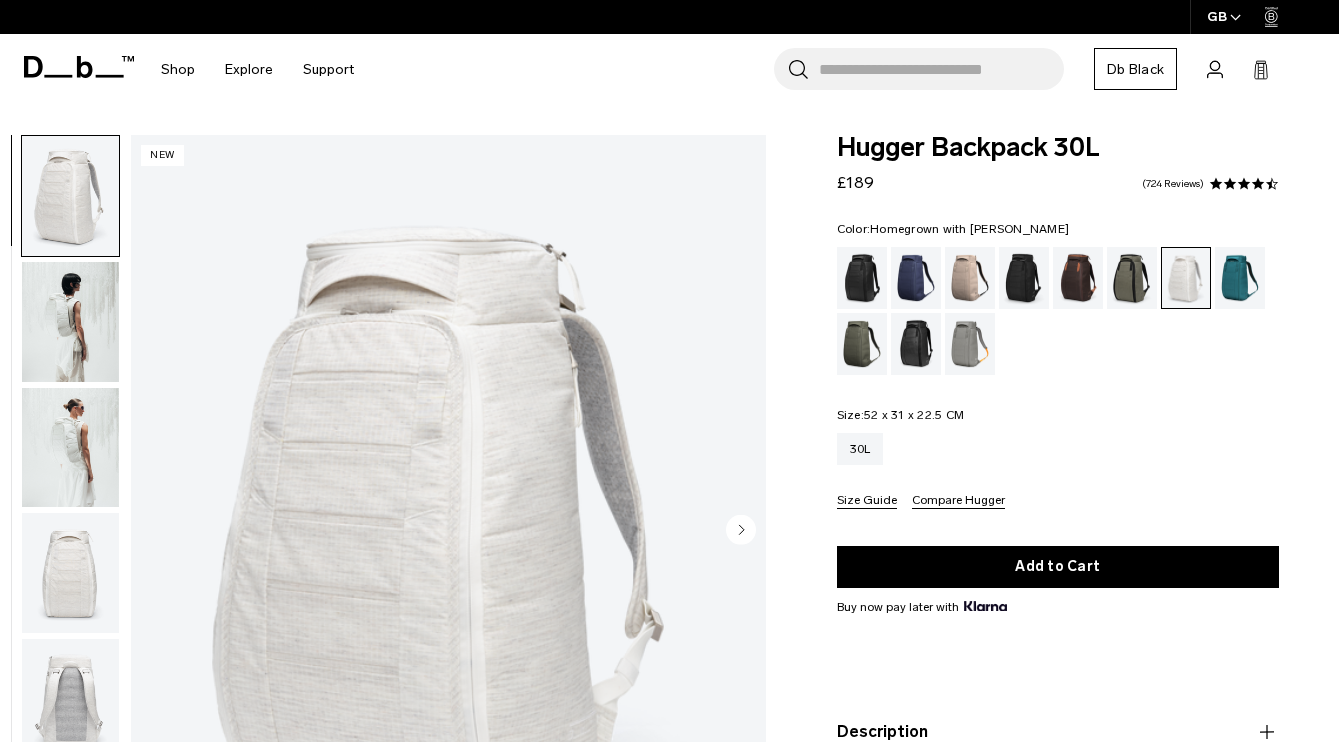 scroll, scrollTop: 0, scrollLeft: 0, axis: both 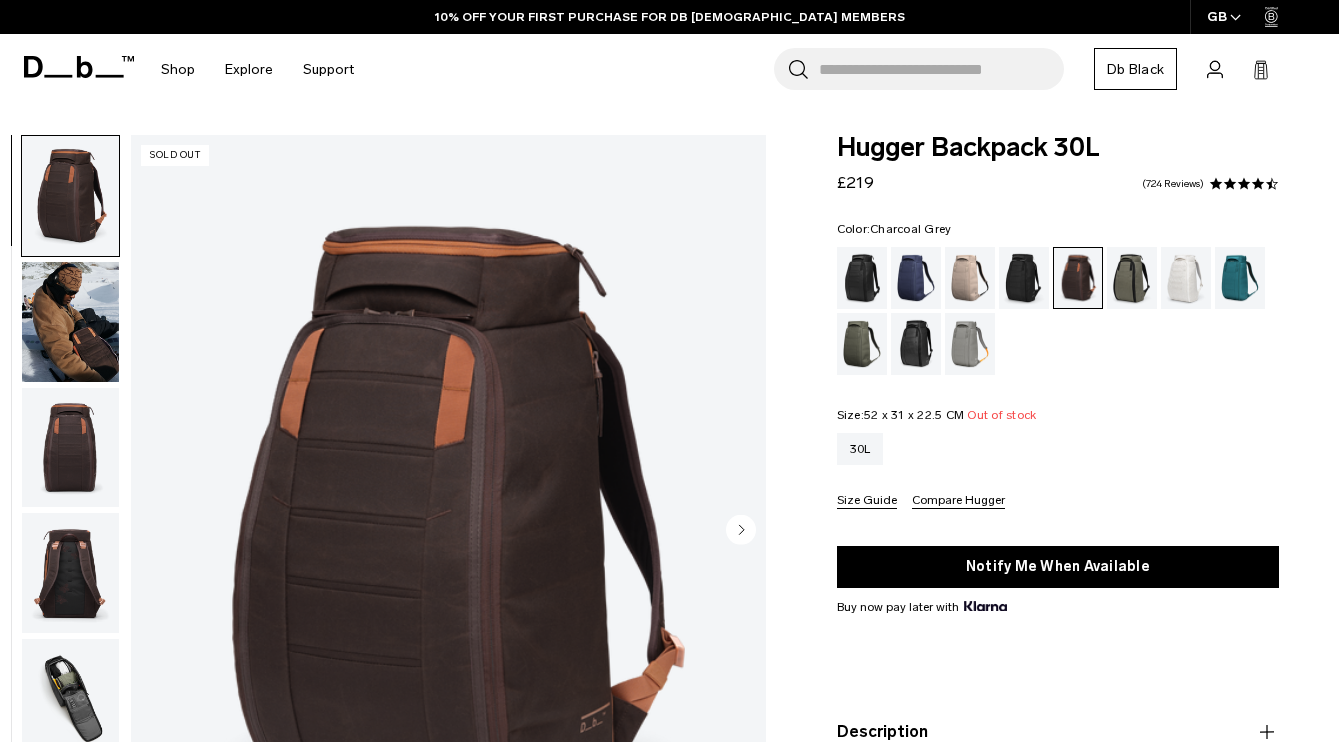 click at bounding box center (1024, 278) 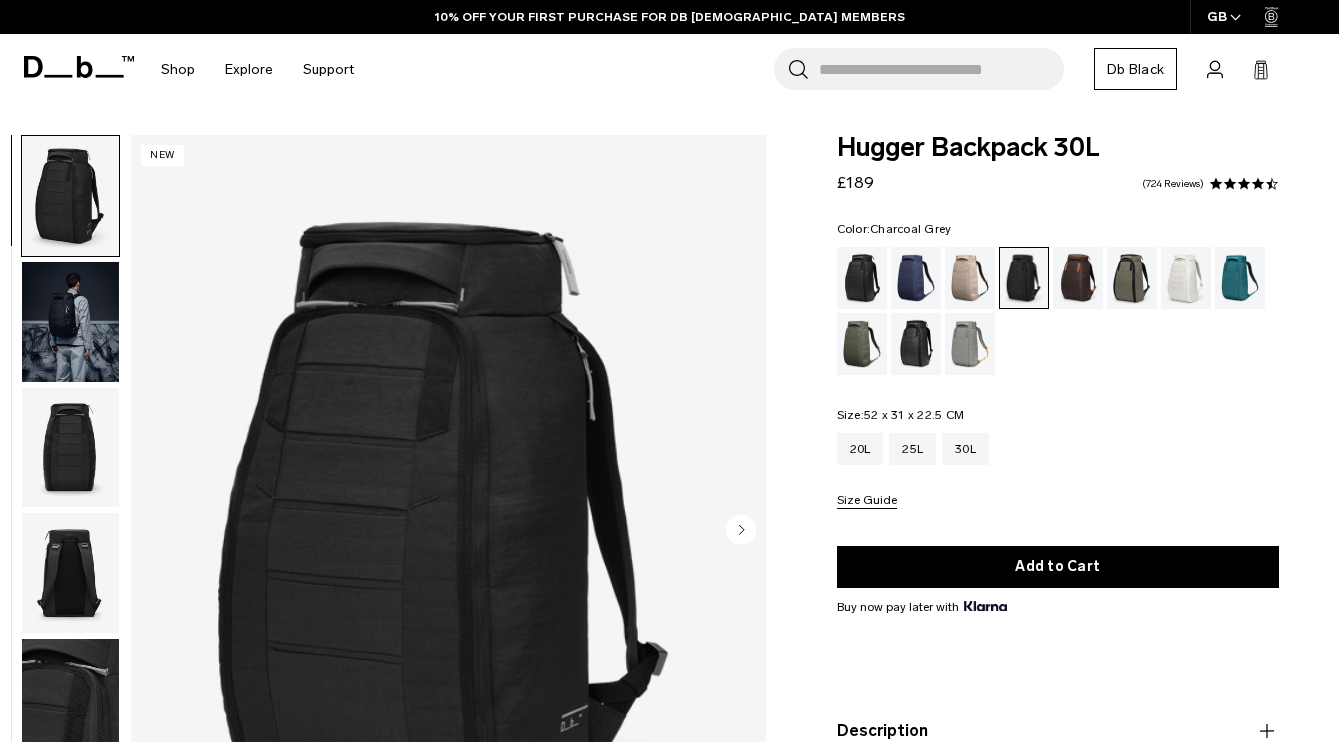 scroll, scrollTop: 0, scrollLeft: 0, axis: both 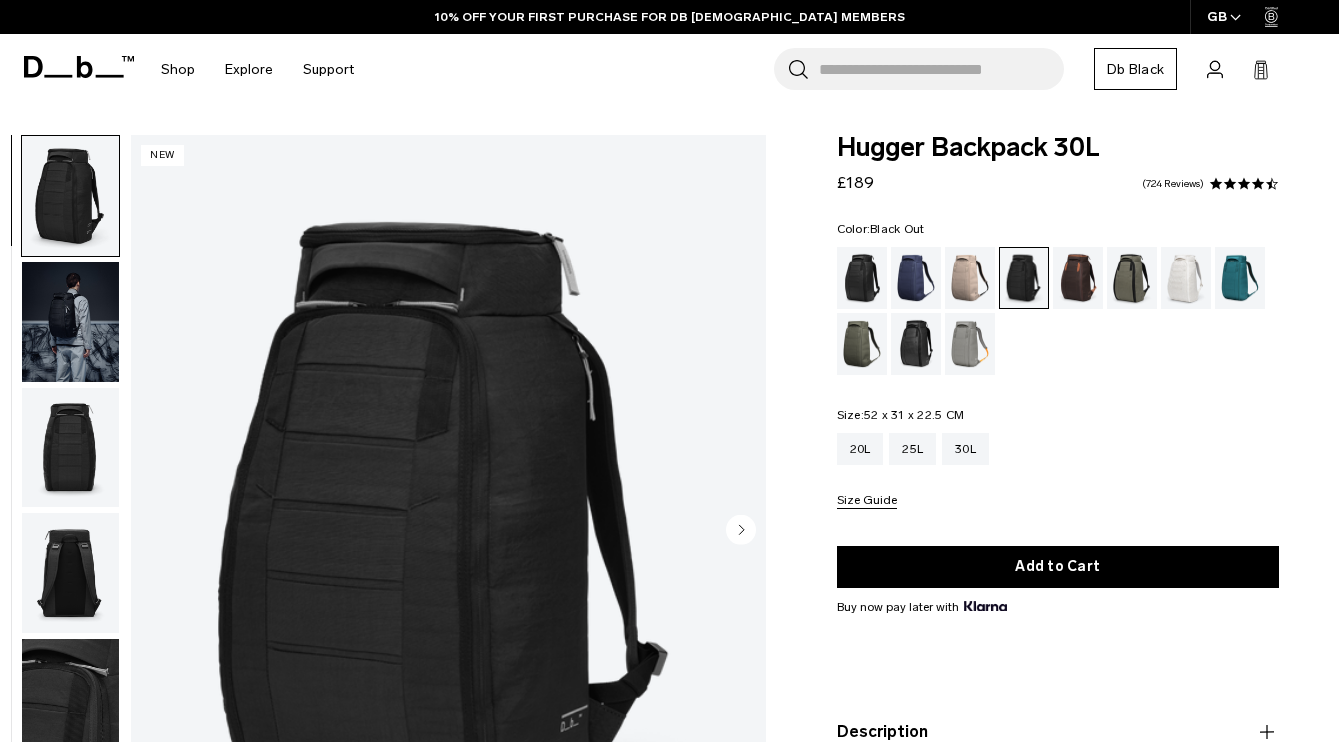 click at bounding box center (862, 278) 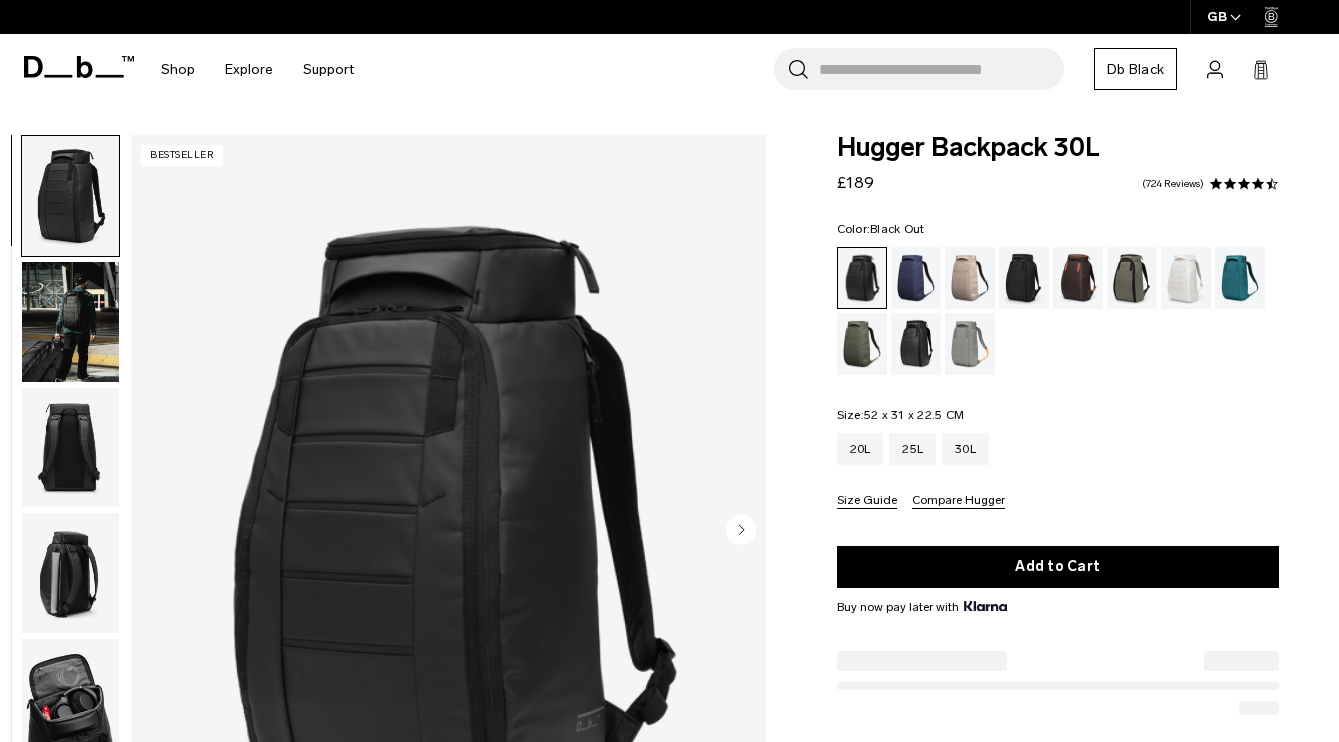 scroll, scrollTop: 0, scrollLeft: 0, axis: both 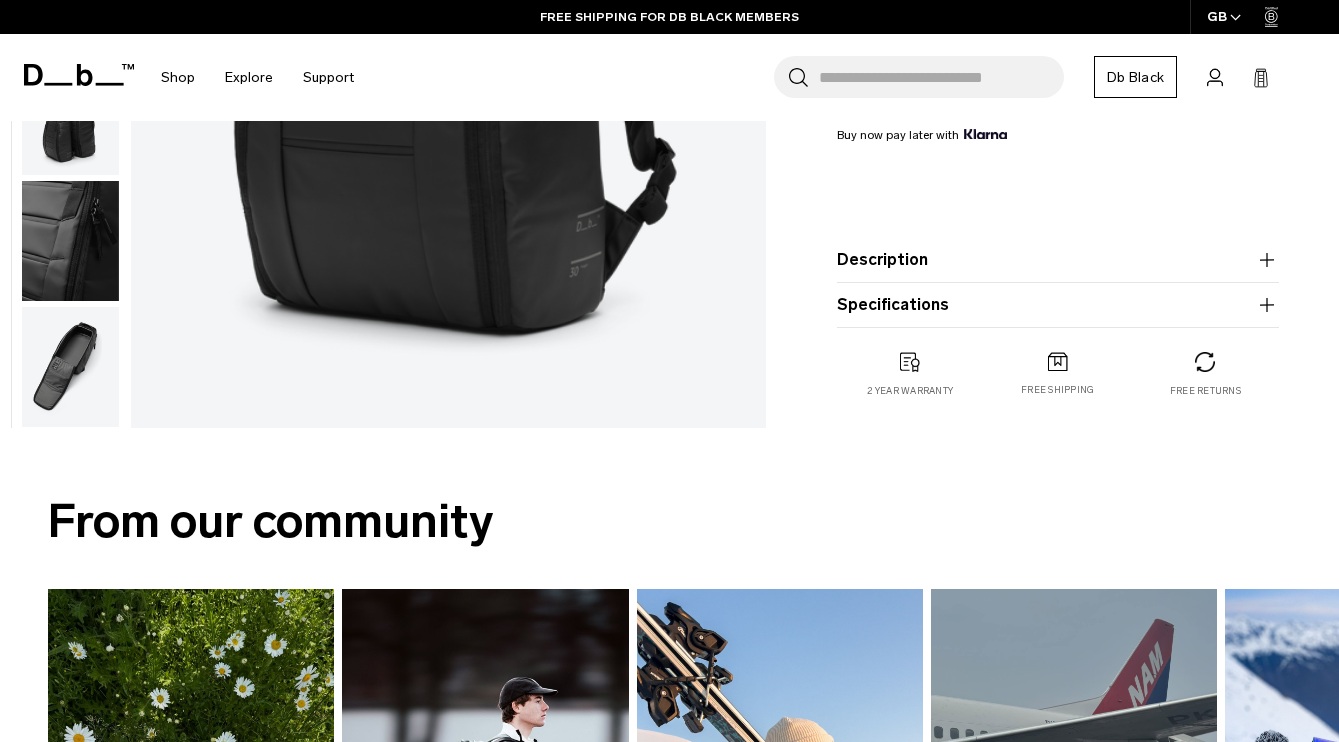 click at bounding box center [70, 367] 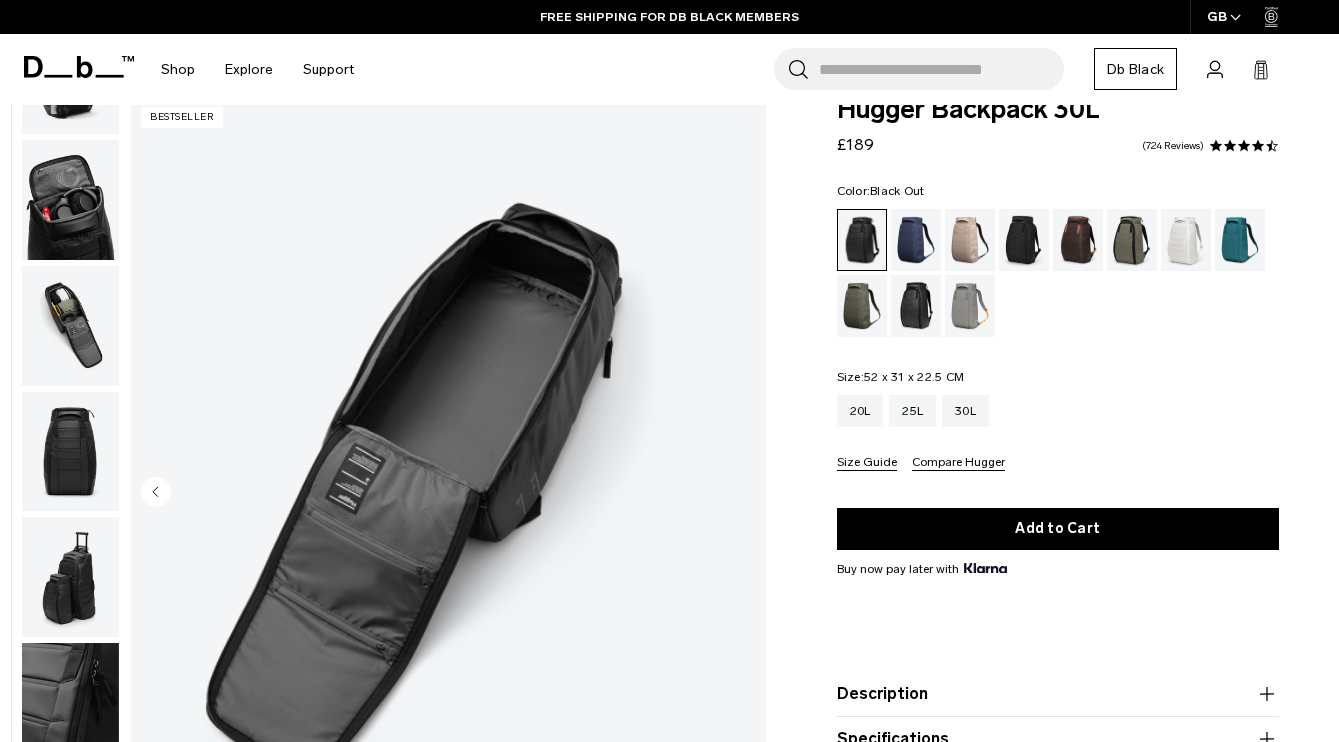 scroll, scrollTop: 0, scrollLeft: 0, axis: both 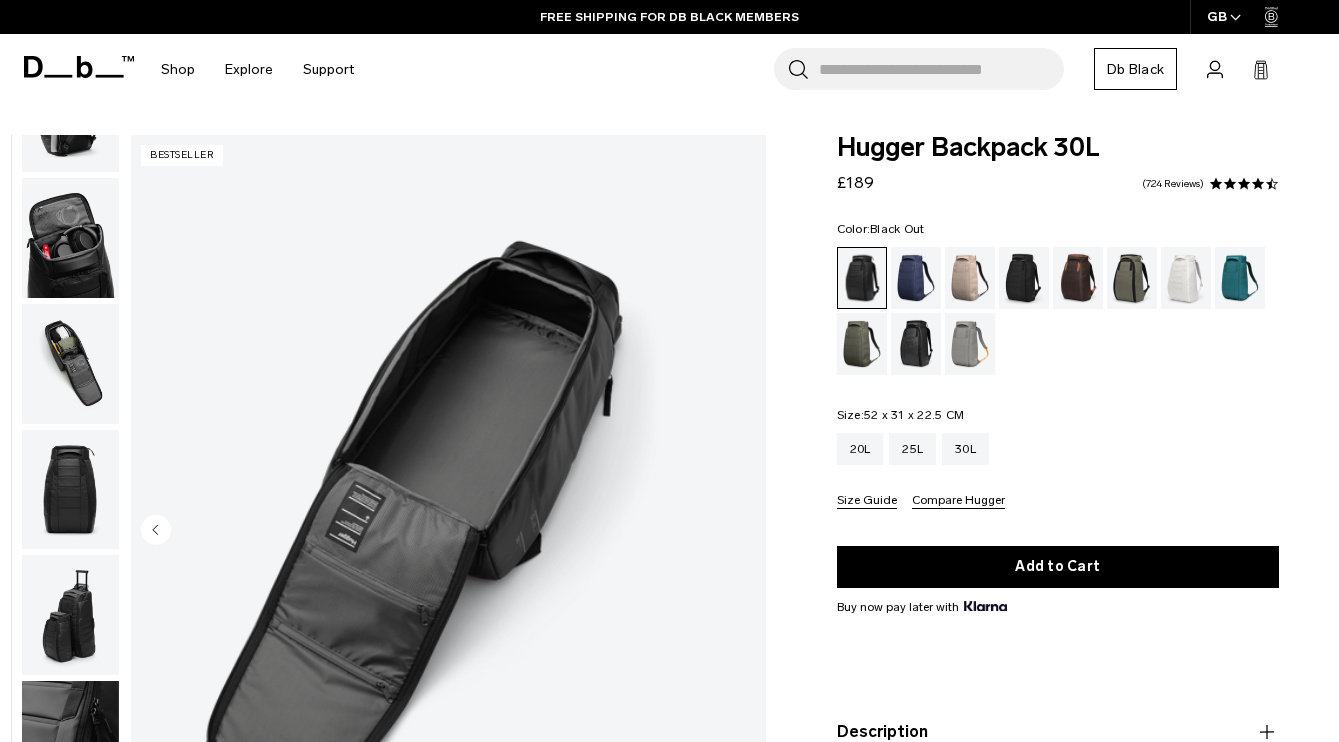 click at bounding box center (70, 238) 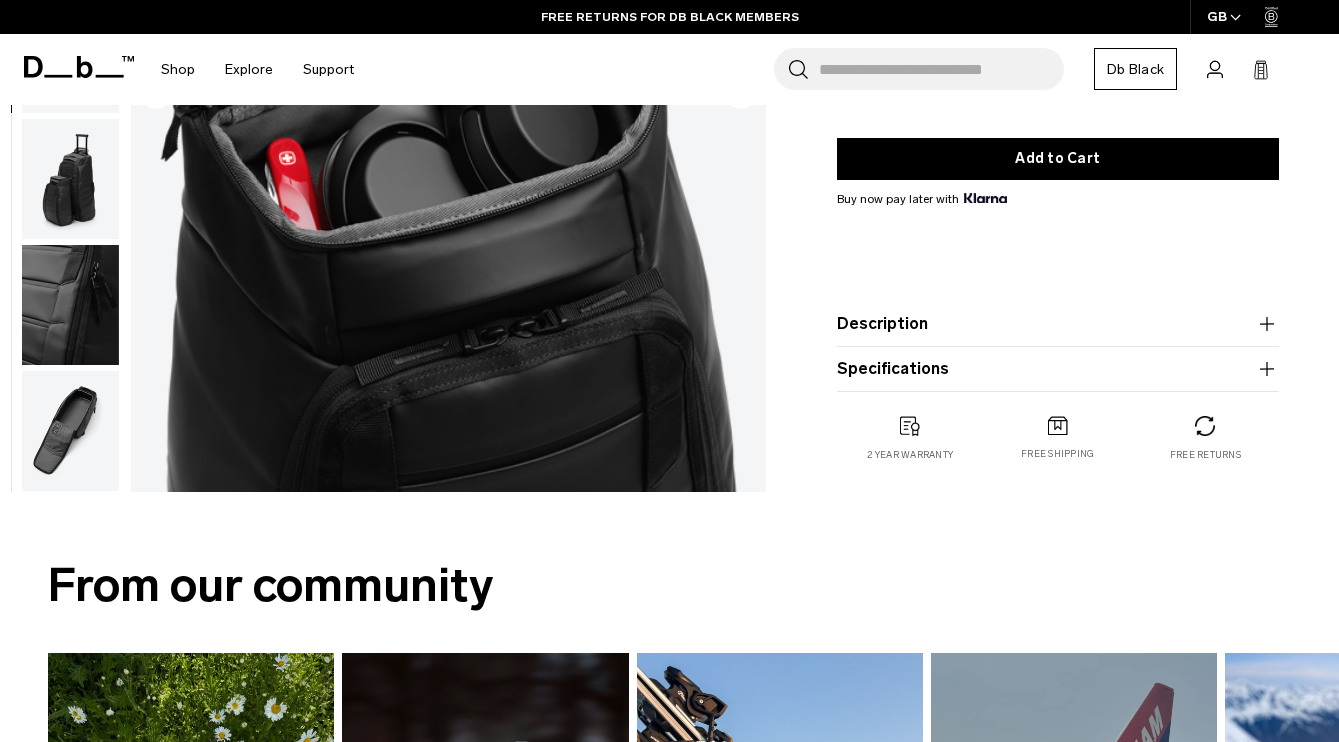 scroll, scrollTop: 400, scrollLeft: 0, axis: vertical 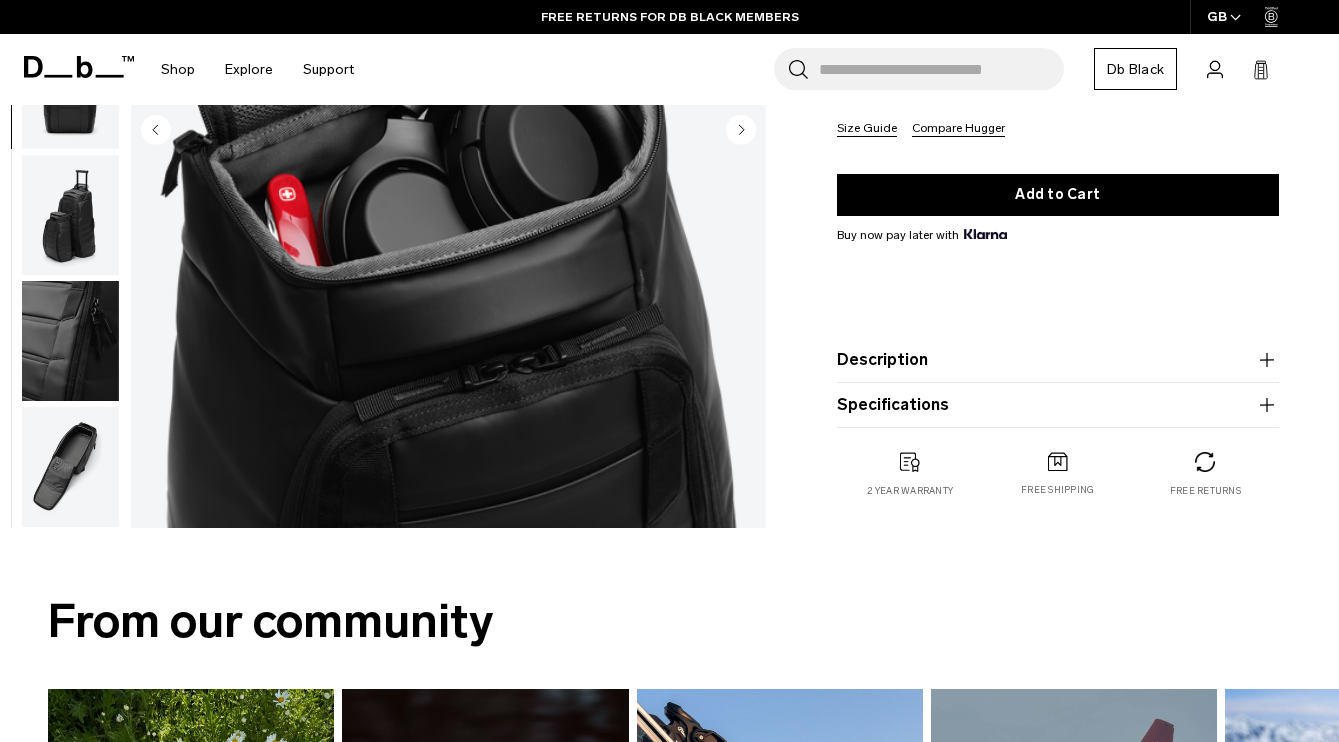 click on "Description" at bounding box center [1058, 360] 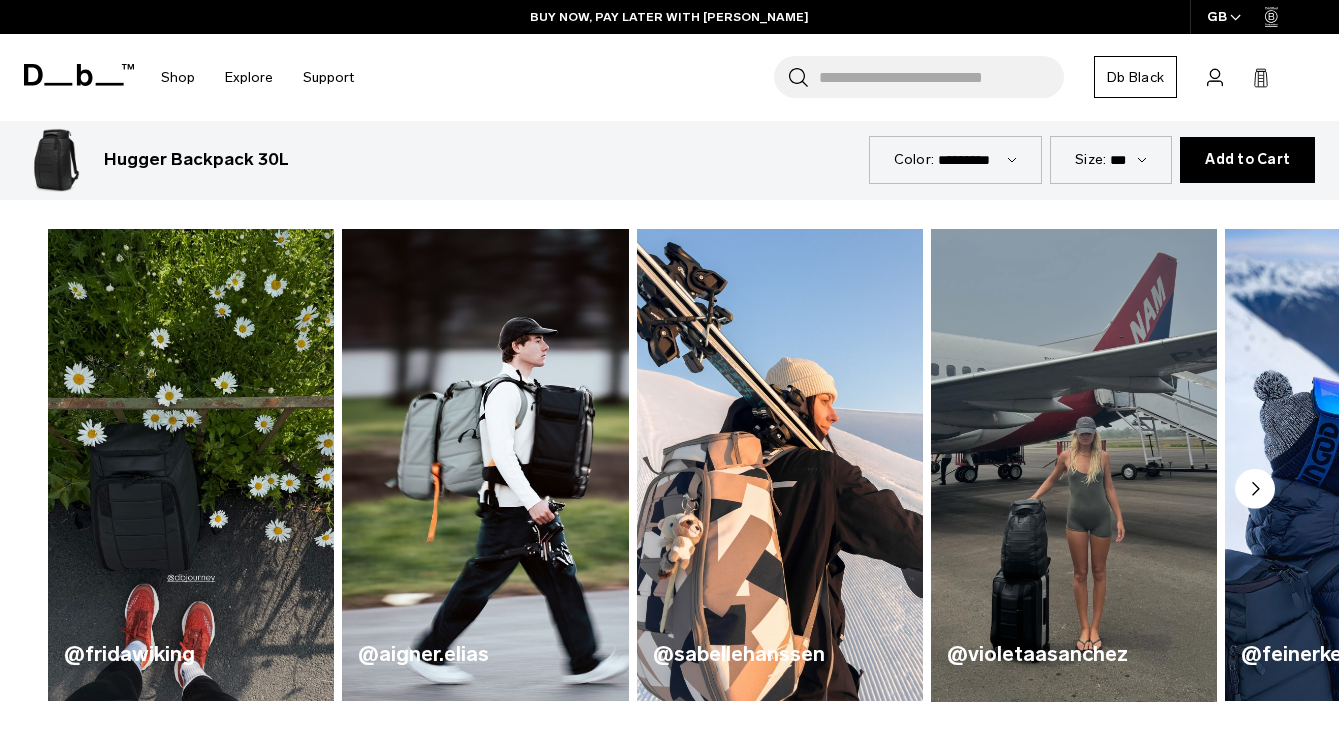 scroll, scrollTop: 1100, scrollLeft: 0, axis: vertical 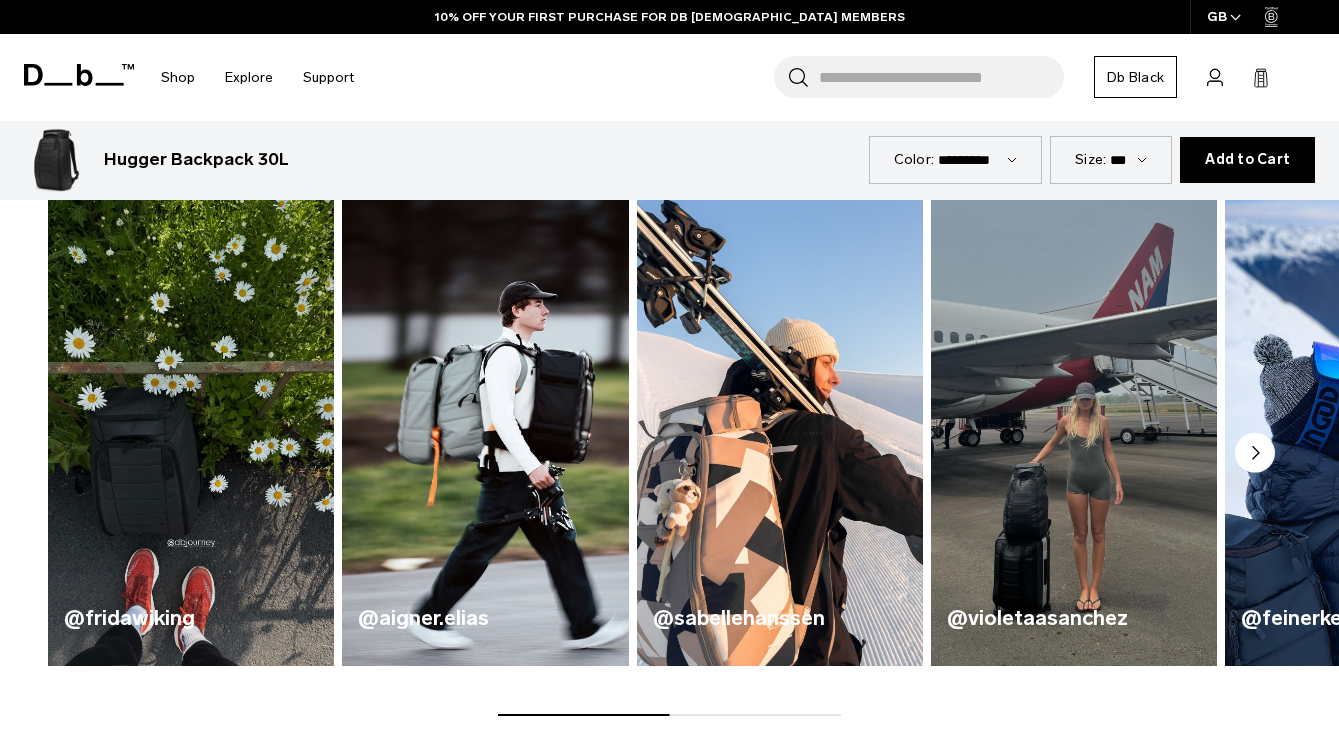 drag, startPoint x: 1198, startPoint y: 479, endPoint x: 800, endPoint y: 463, distance: 398.32147 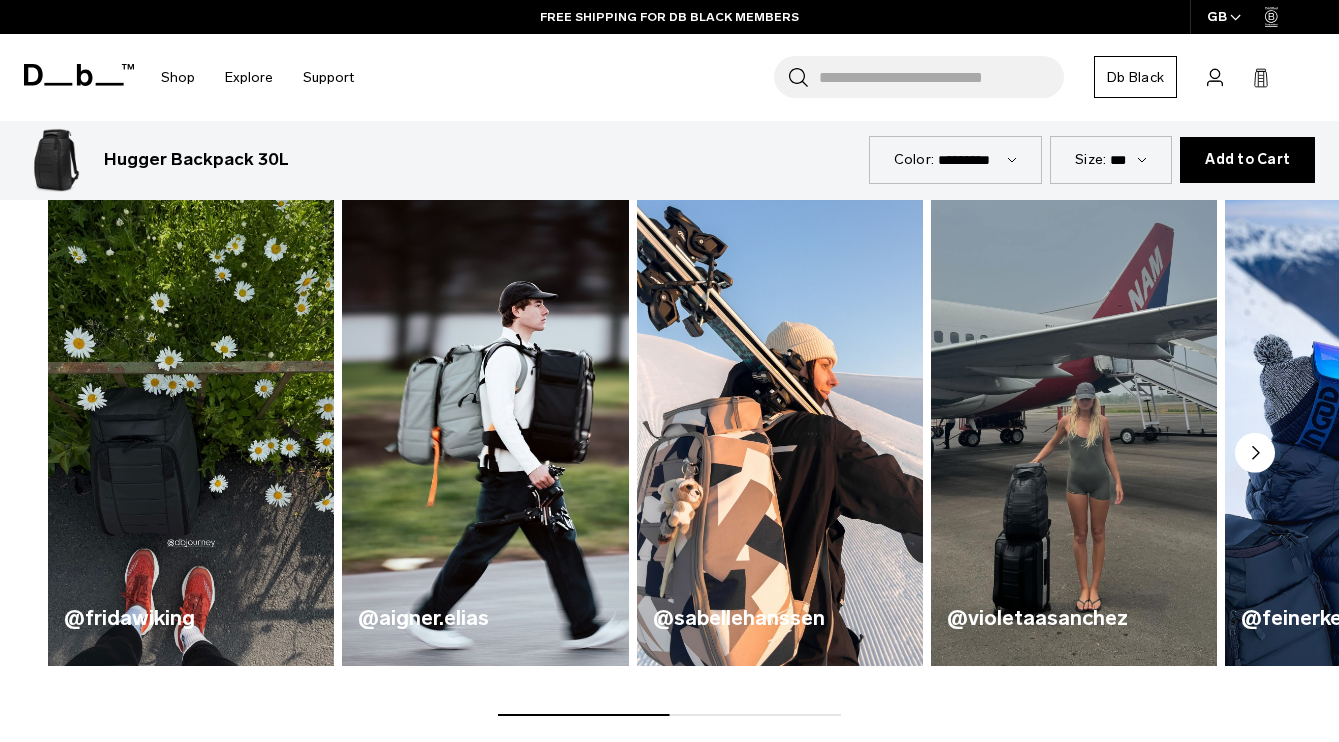 click 